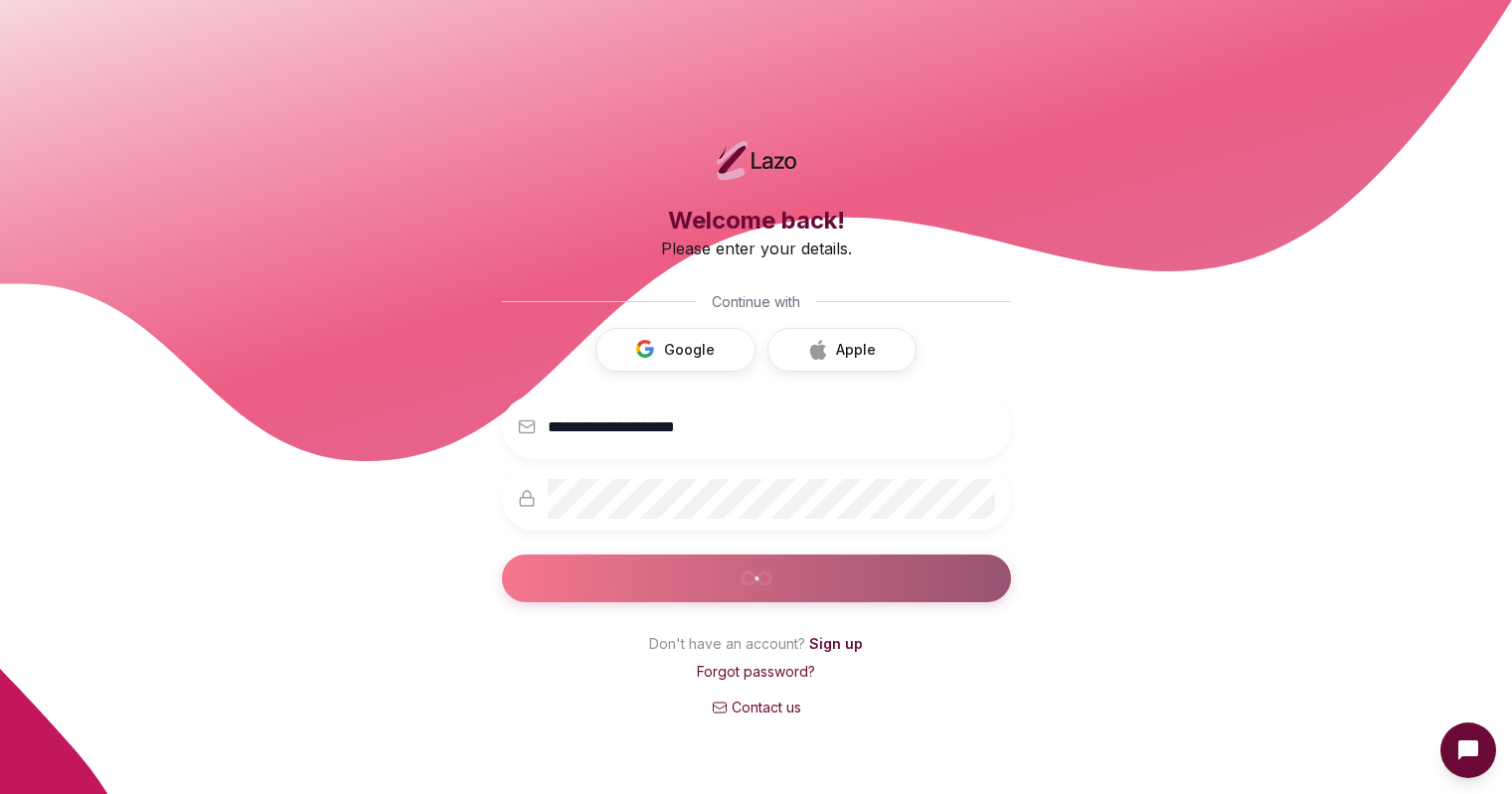 scroll, scrollTop: 0, scrollLeft: 0, axis: both 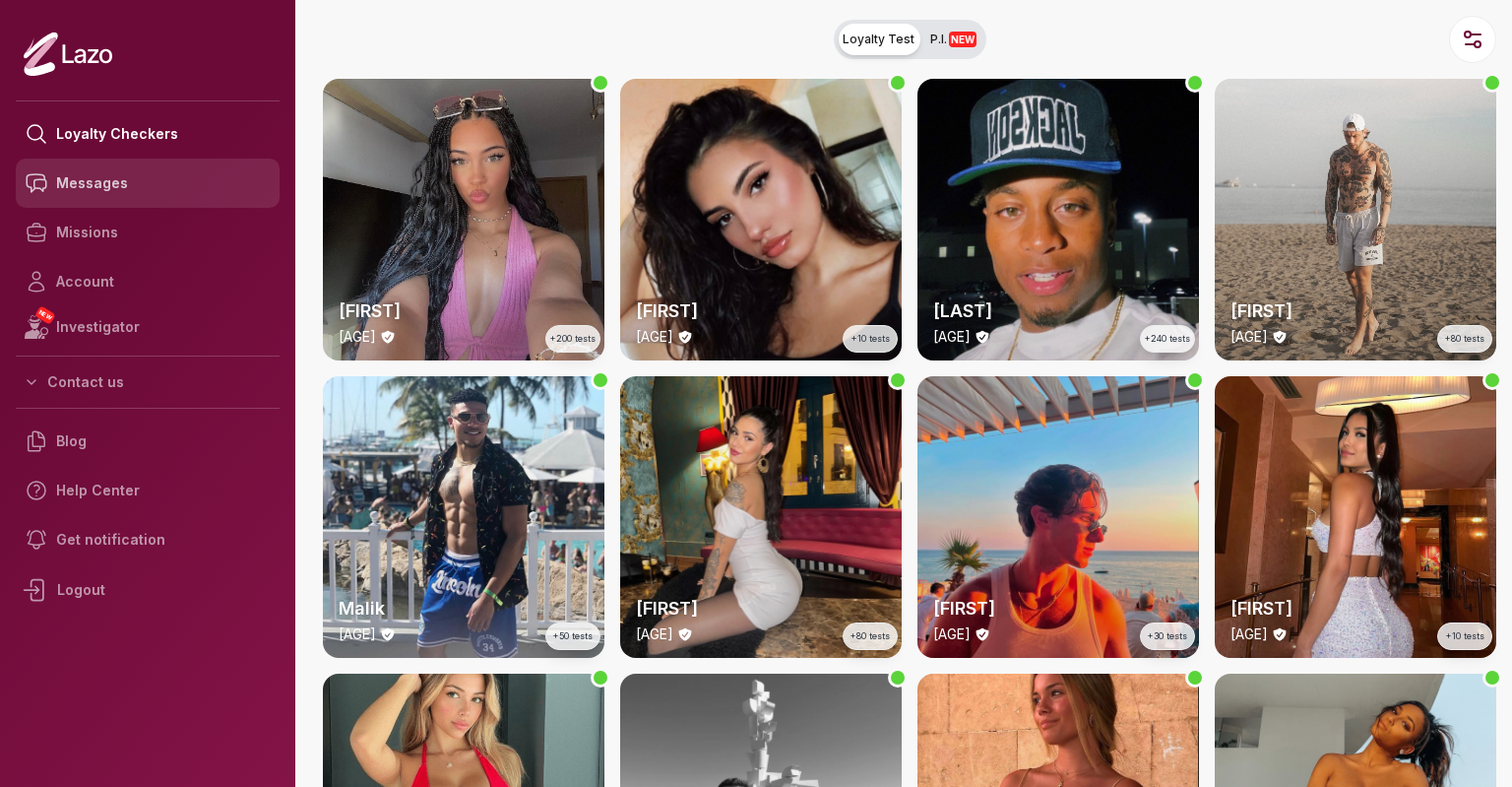 click on "Messages" at bounding box center (148, 183) 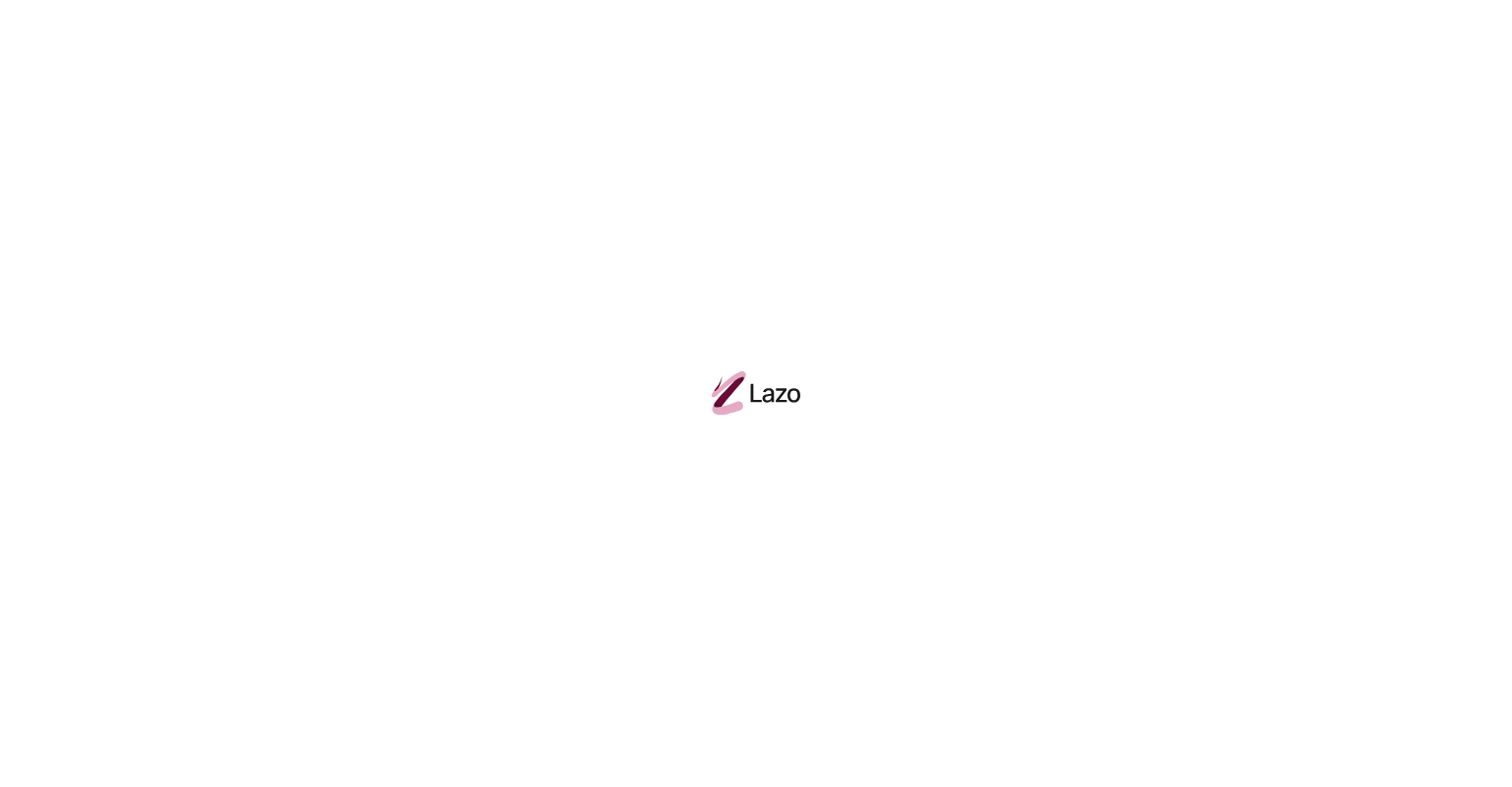scroll, scrollTop: 0, scrollLeft: 0, axis: both 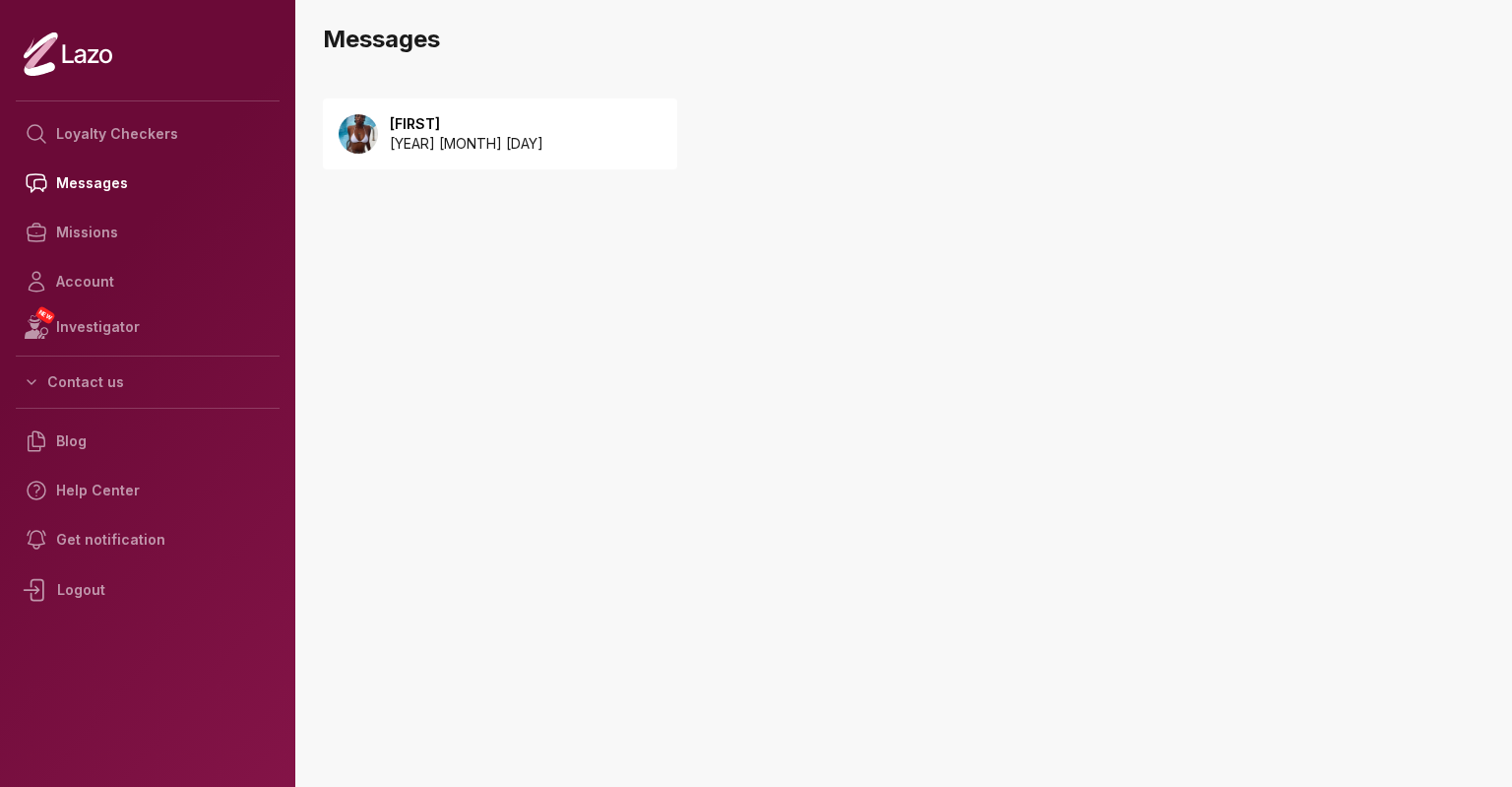 click on "Jayla  2025 August 03" at bounding box center (500, 134) 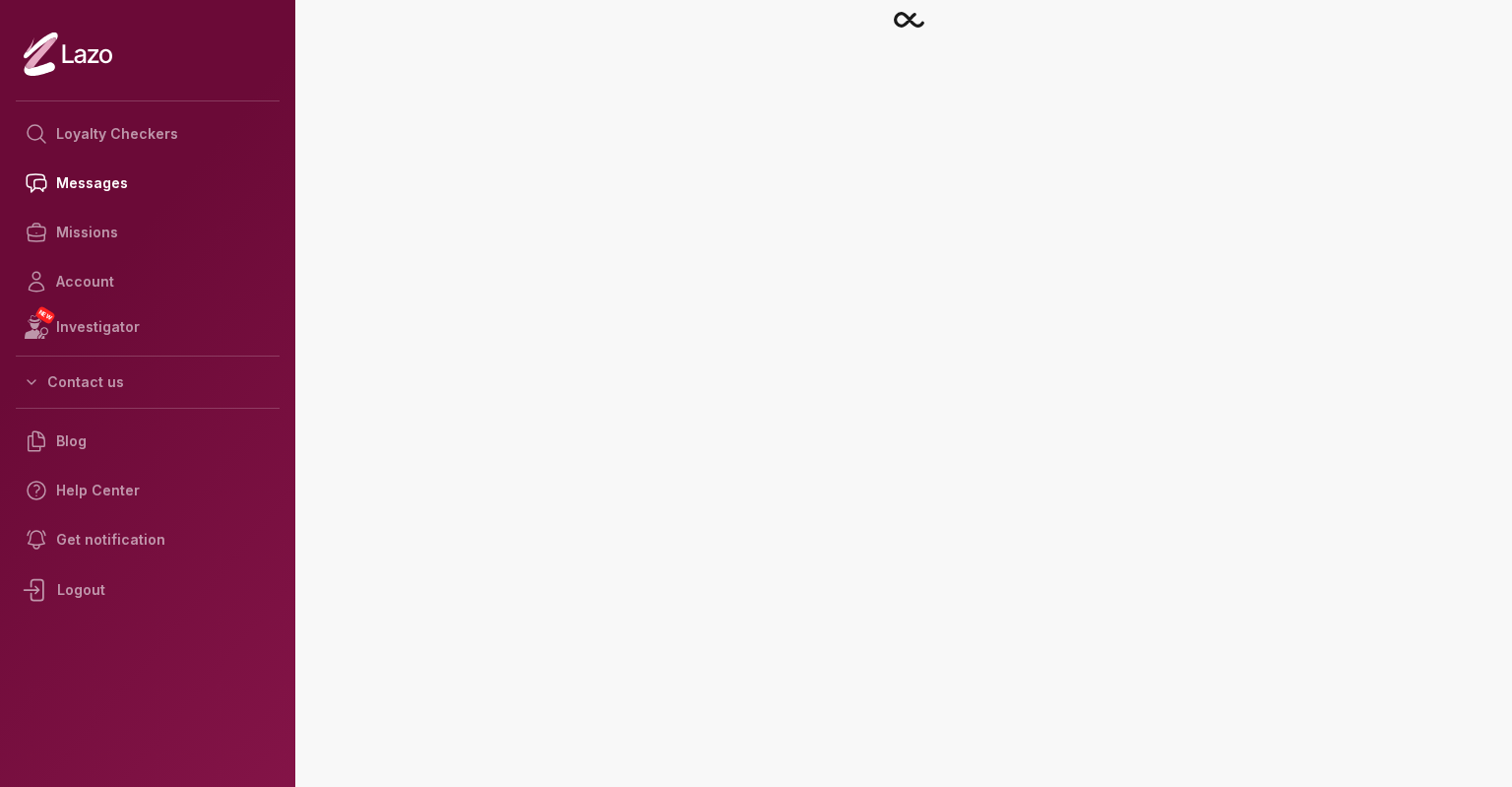 scroll, scrollTop: 0, scrollLeft: 0, axis: both 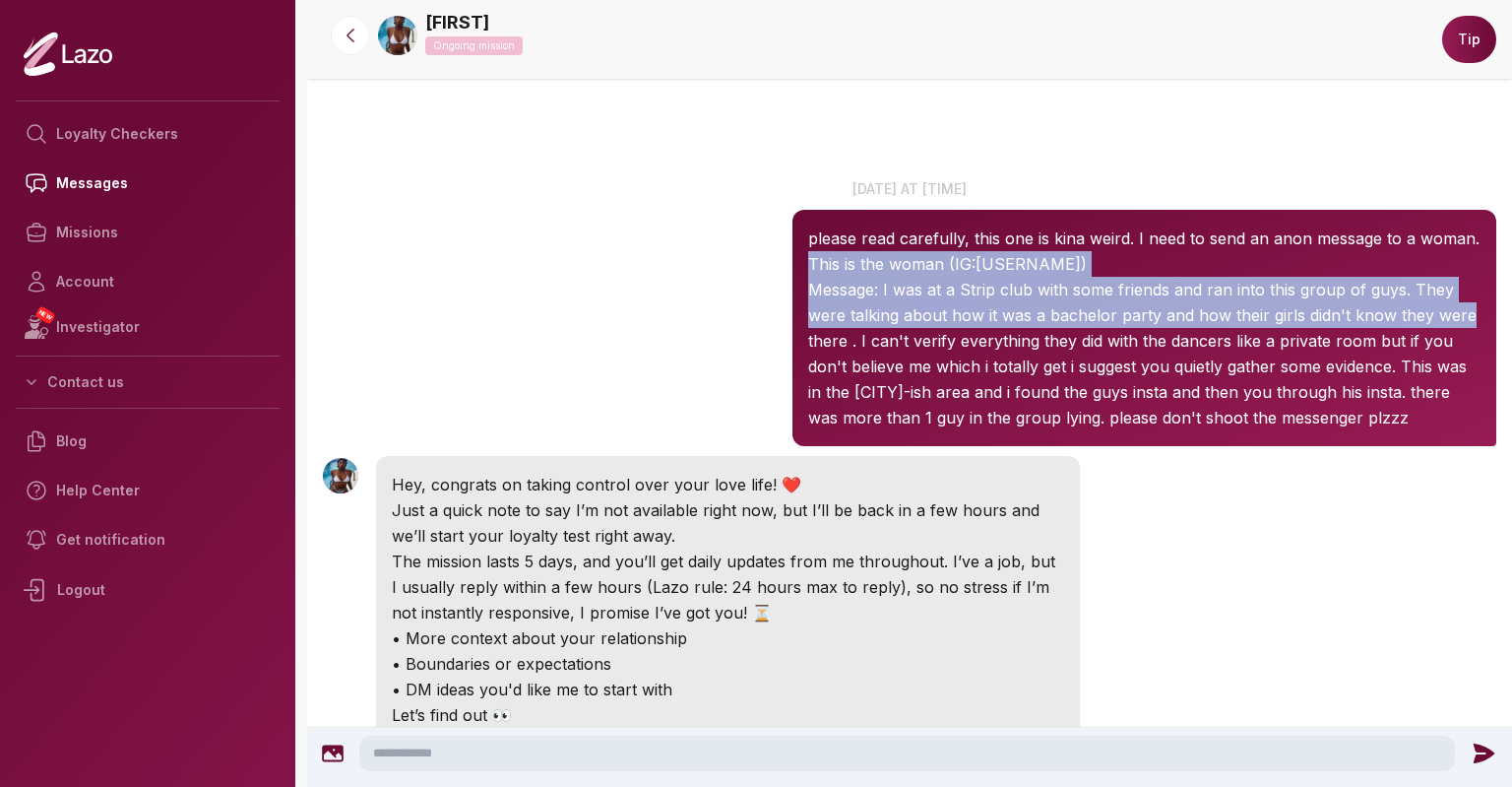 drag, startPoint x: 1503, startPoint y: 187, endPoint x: 1497, endPoint y: 316, distance: 129.13946 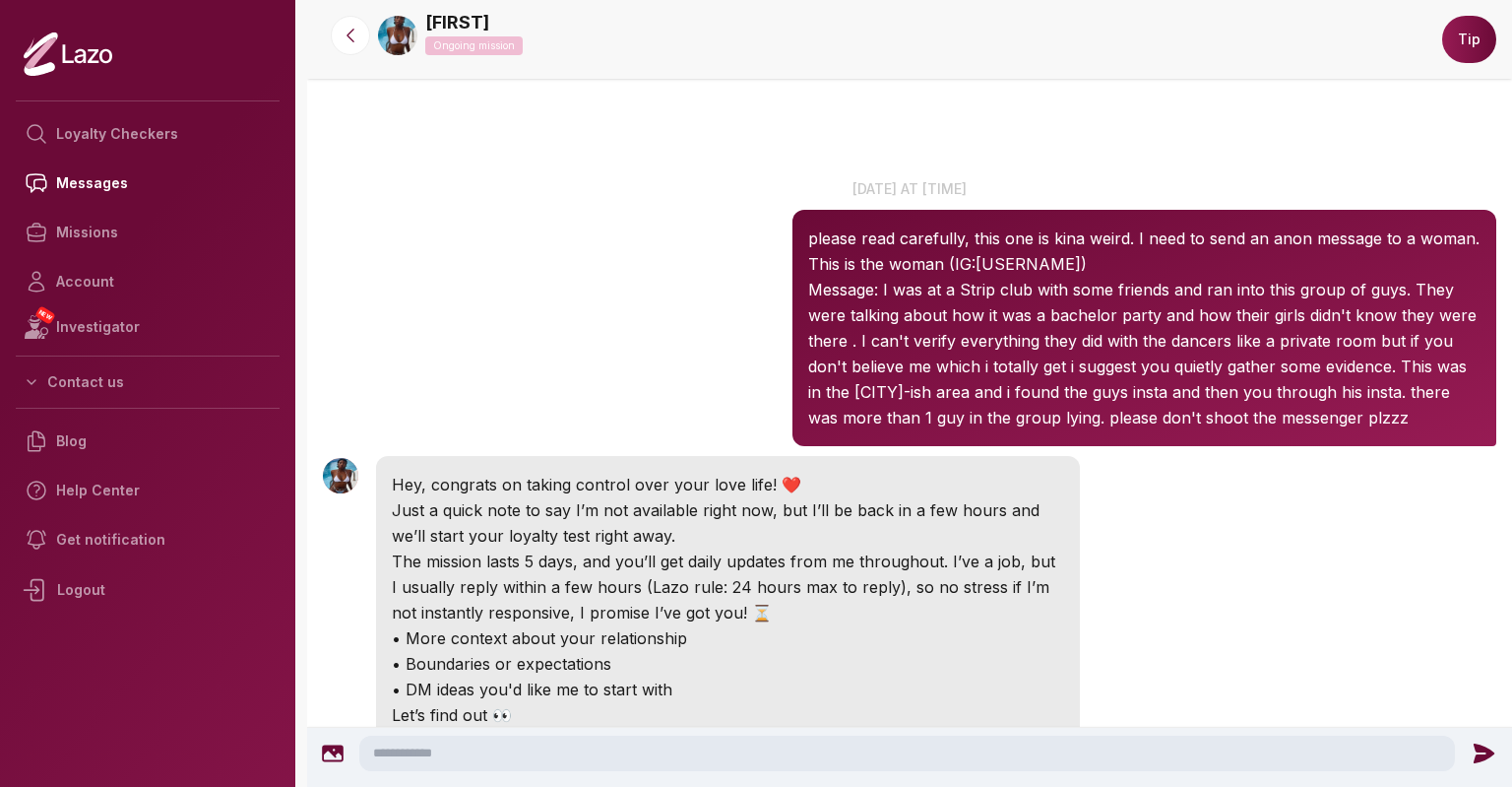 click on "Jayla  8:01 AM 3 Aug at 8 am please read carefully, this one is kina weird. I need to send an anon message to a woman. This is the woman (IG:@ashleyalexis98_)  Message: I was at a Strip club with some friends and ran into this group of guys. They were talking about how it was a bachelor party and how their girls didn't know they were there . I can't verify everything they did with the dancers like a private room but if you don't believe me which i totally get i suggest you quietly gather some evidence. This was in the orlando-ish area and i found the guys insta and then you through his insta. there was more than 1 guy in the group lying. please don't shoot the messenger plzzz Jayla  8:01 AM Hey, congrats on taking control over your love life! ❤️         Just a quick note to say I’m not available right now, but I’ll be back in a few hours and we’ll start your loyalty test right away.                  • More context about your relationship         • Boundaries or expectations Jayla  8:17 AM Jayla" at bounding box center [910, 1341] 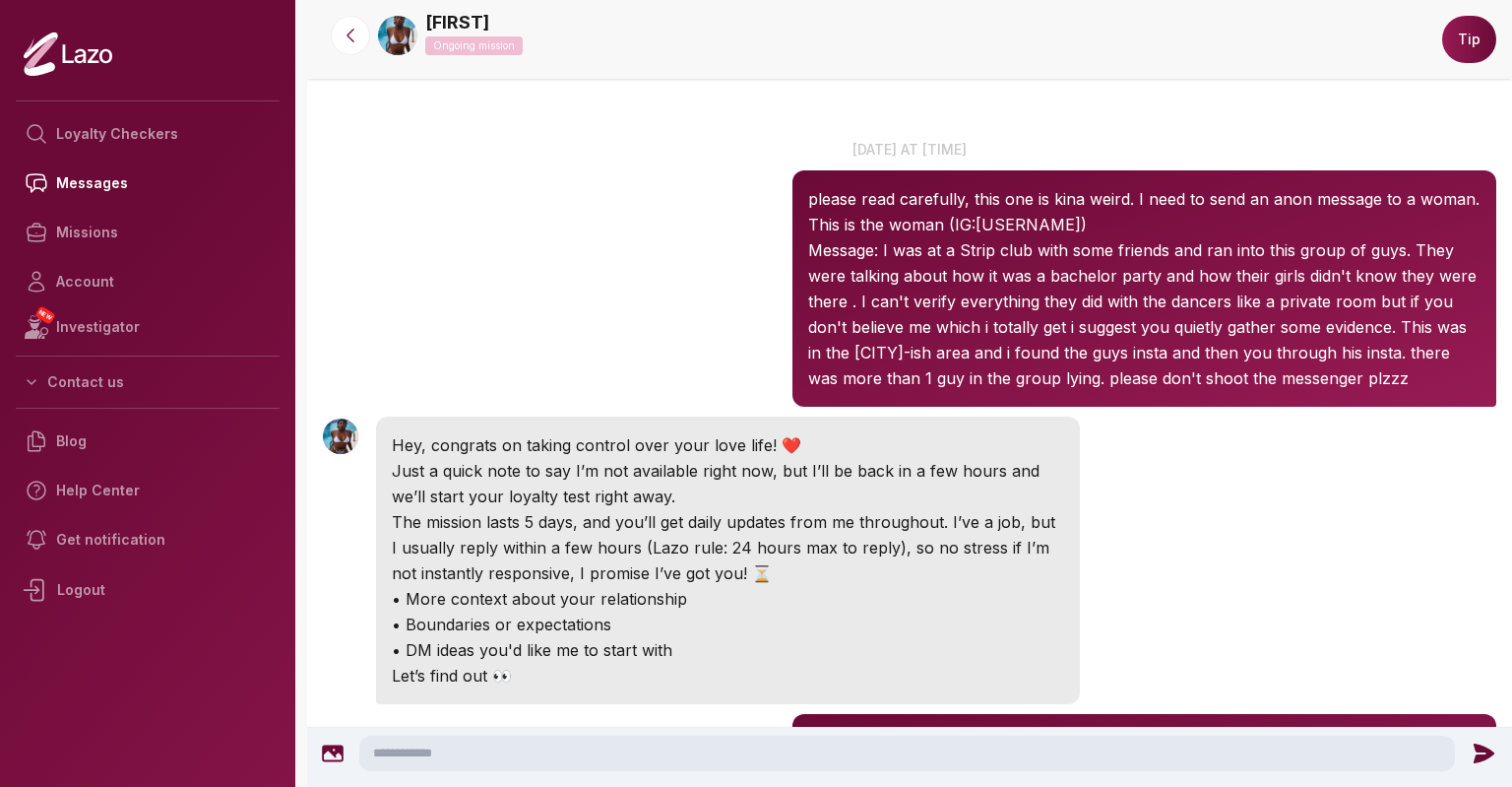scroll, scrollTop: 0, scrollLeft: 0, axis: both 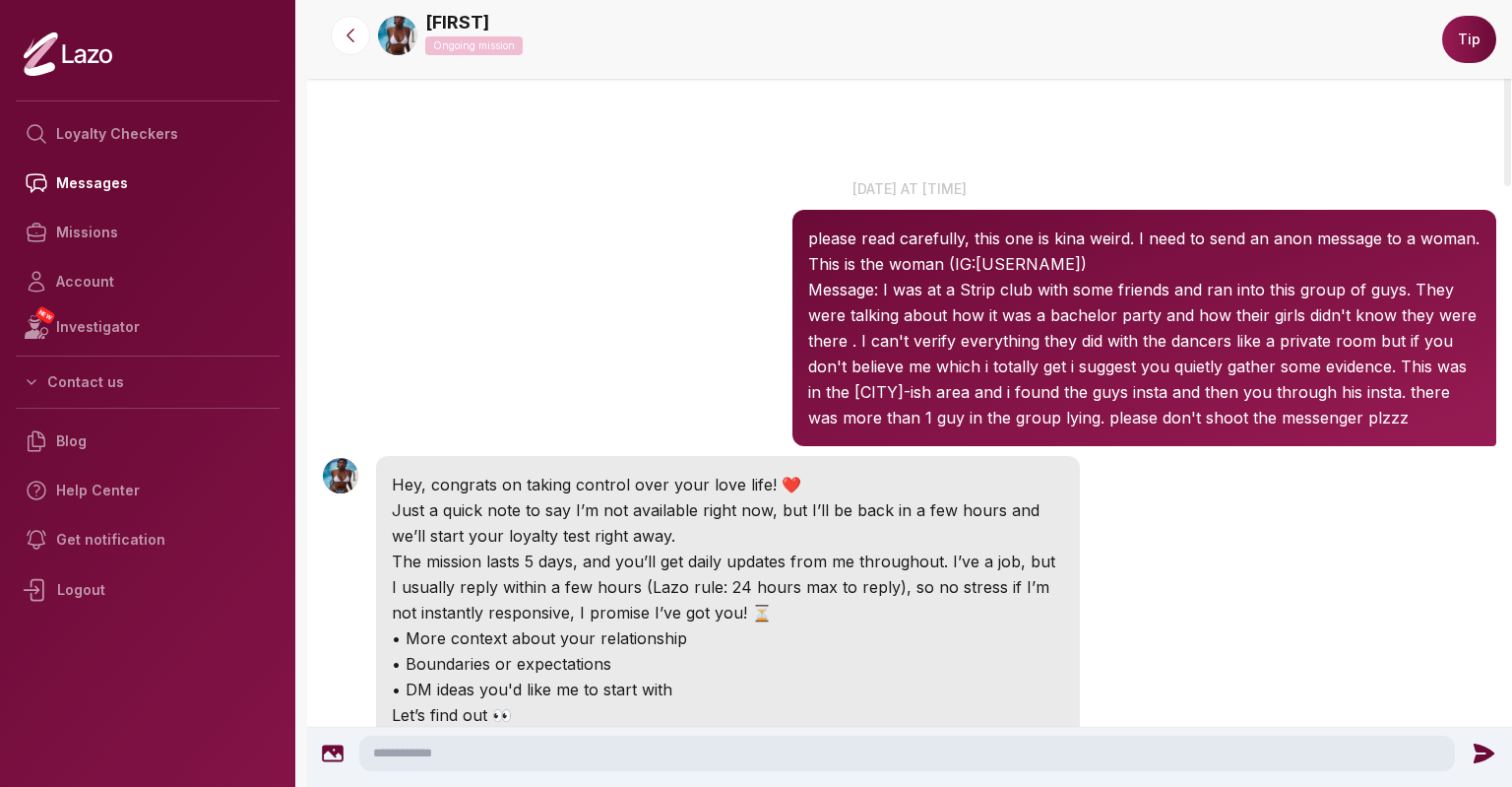 click on "Jayla  8:01 AM 3 Aug at 8 am please read carefully, this one is kina weird. I need to send an anon message to a woman. This is the woman (IG:@ashleyalexis98_)  Message: I was at a Strip club with some friends and ran into this group of guys. They were talking about how it was a bachelor party and how their girls didn't know they were there . I can't verify everything they did with the dancers like a private room but if you don't believe me which i totally get i suggest you quietly gather some evidence. This was in the orlando-ish area and i found the guys insta and then you through his insta. there was more than 1 guy in the group lying. please don't shoot the messenger plzzz" at bounding box center [910, 312] 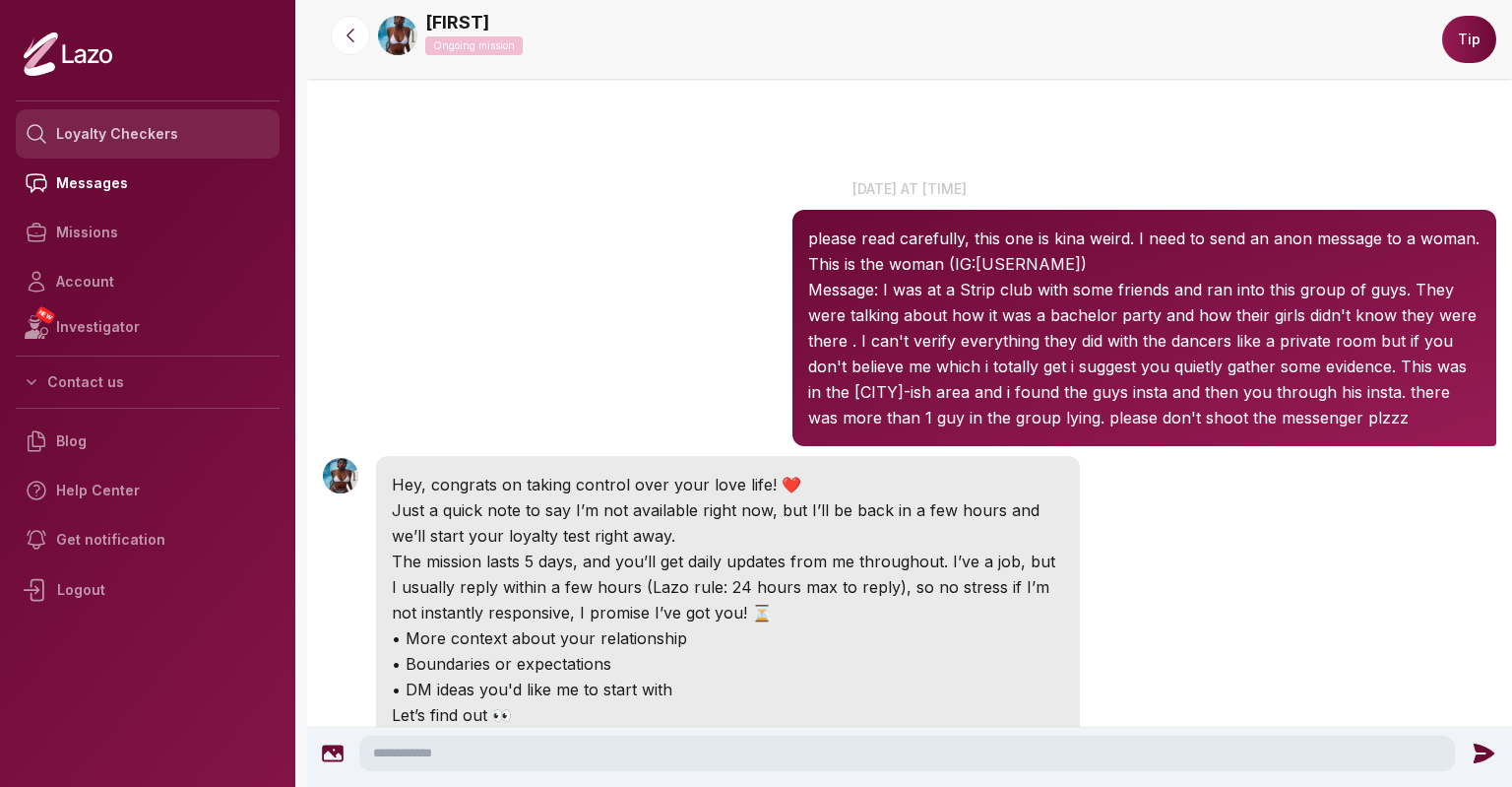 click on "Loyalty Checkers" at bounding box center [148, 134] 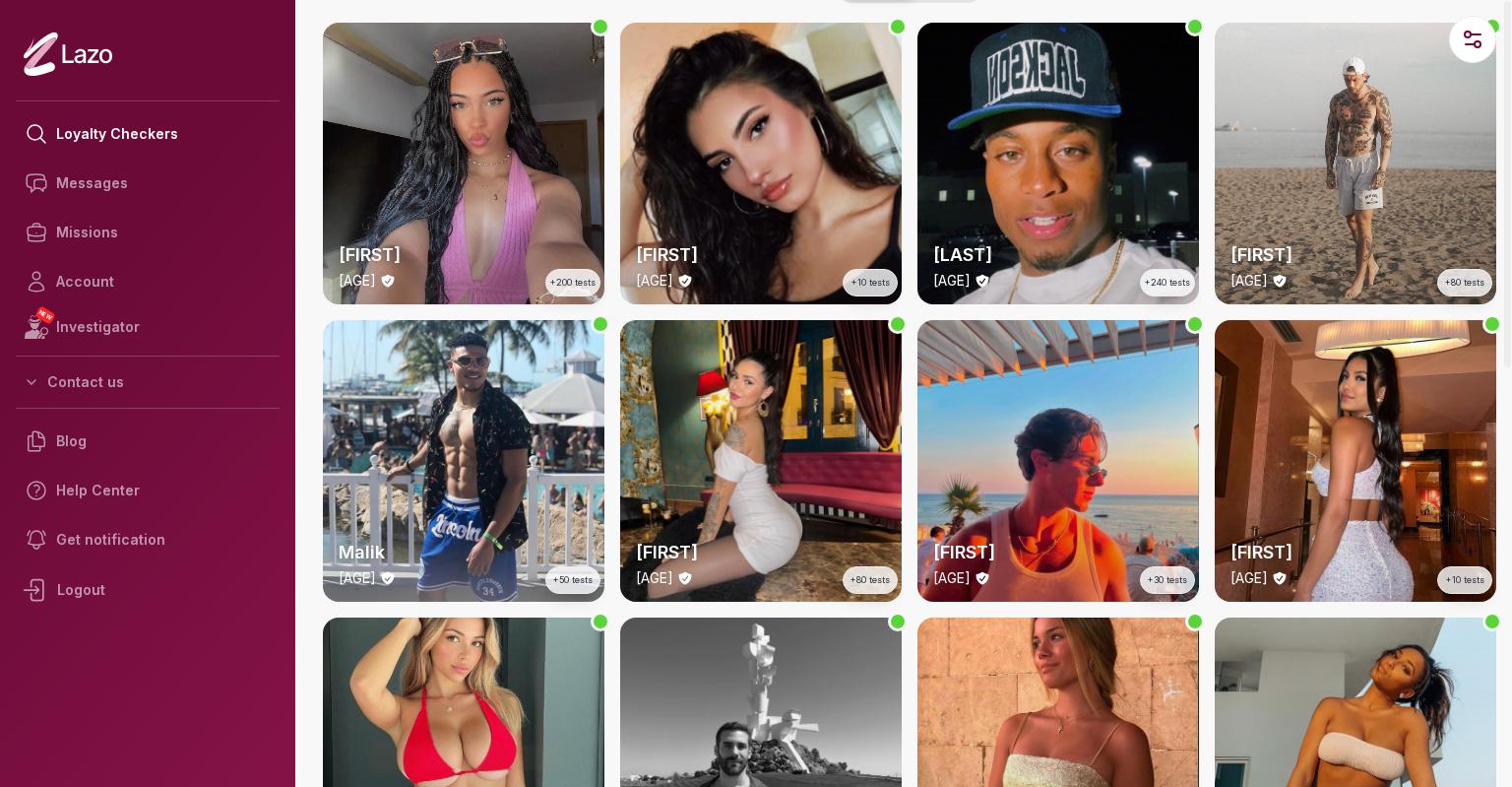 drag, startPoint x: 1511, startPoint y: 105, endPoint x: 1511, endPoint y: 215, distance: 110 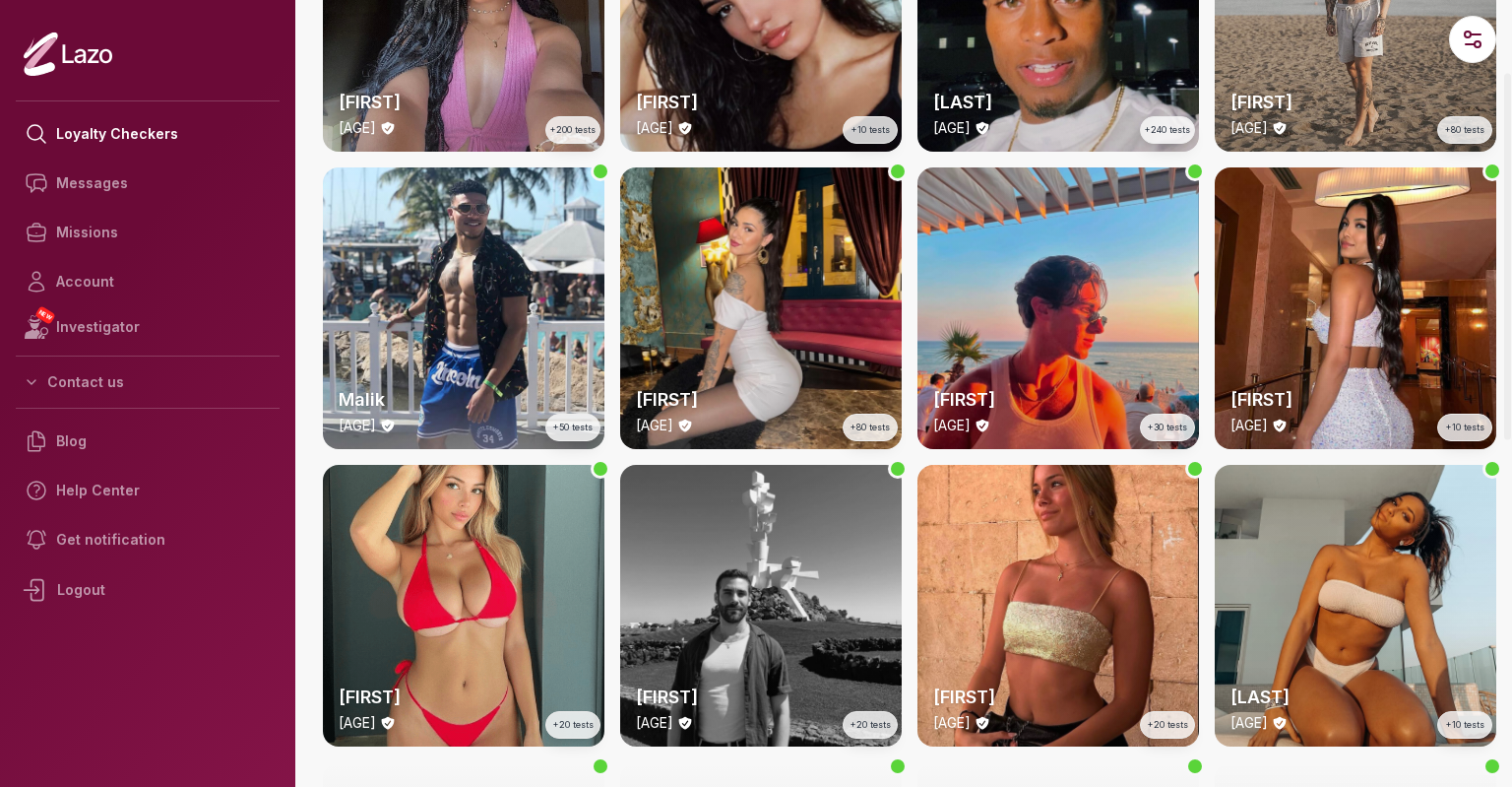 scroll, scrollTop: 0, scrollLeft: 0, axis: both 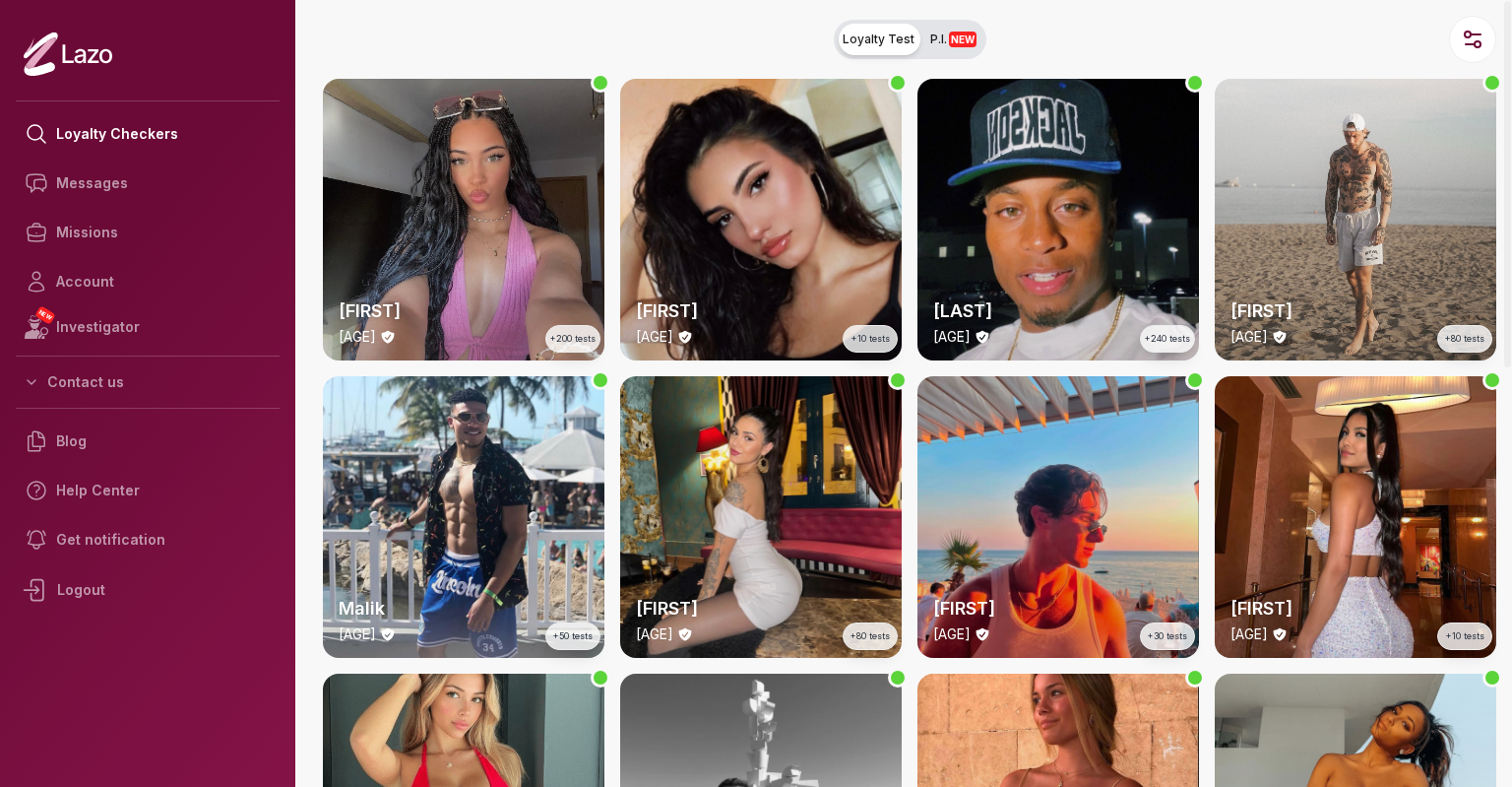 drag, startPoint x: 1511, startPoint y: 203, endPoint x: 1508, endPoint y: 100, distance: 103.04368 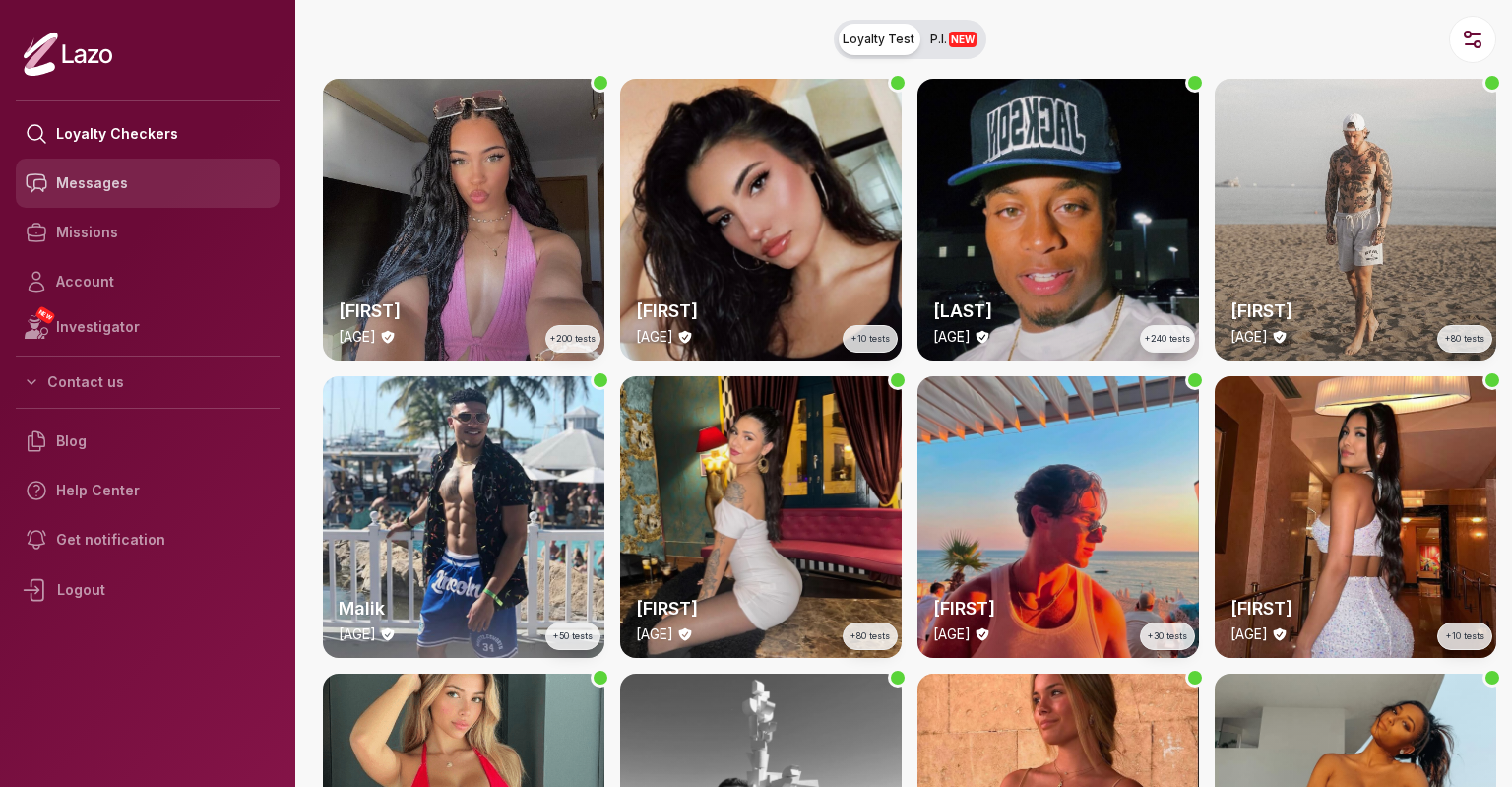click on "Messages" at bounding box center (148, 183) 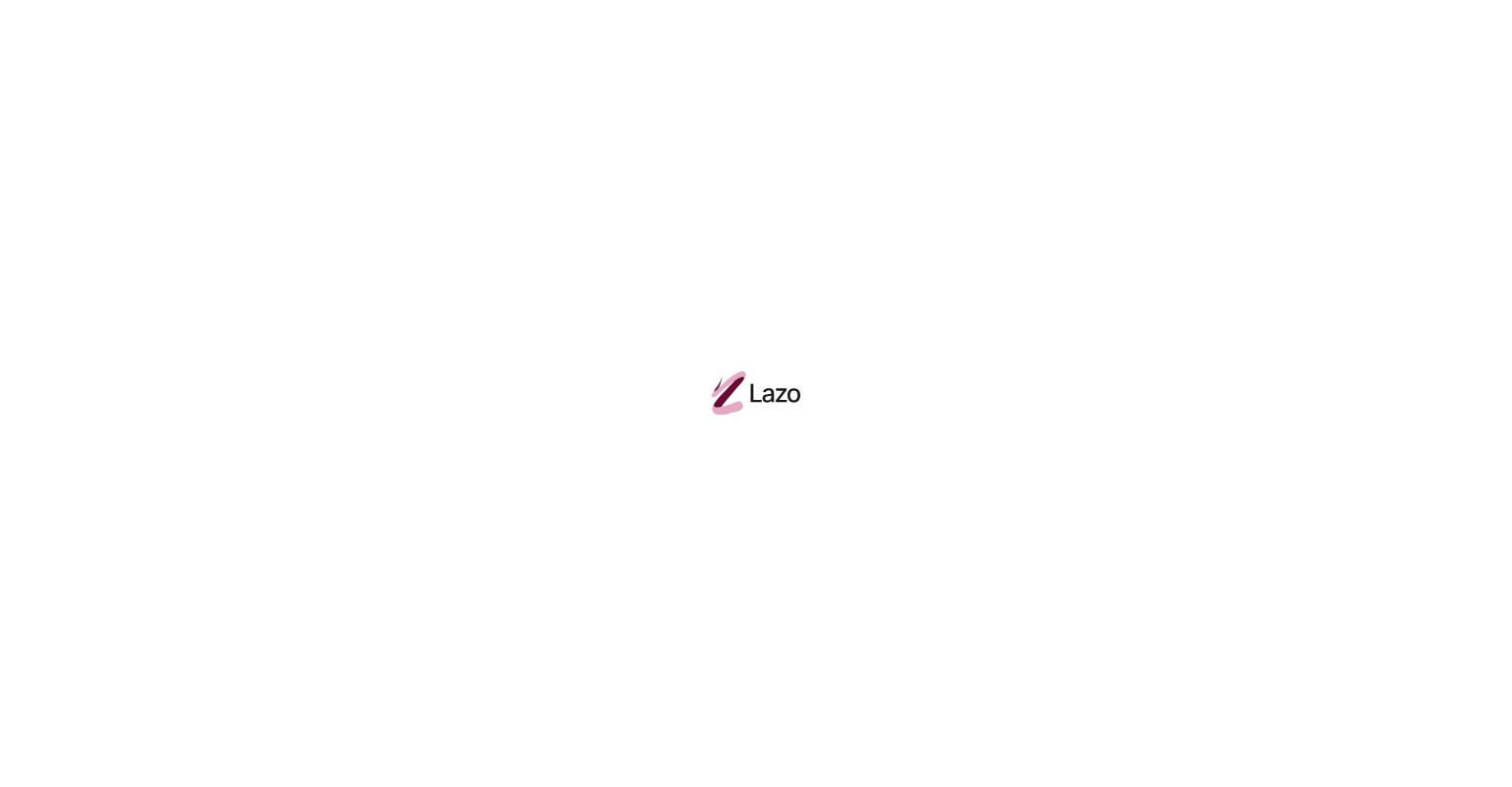scroll, scrollTop: 0, scrollLeft: 0, axis: both 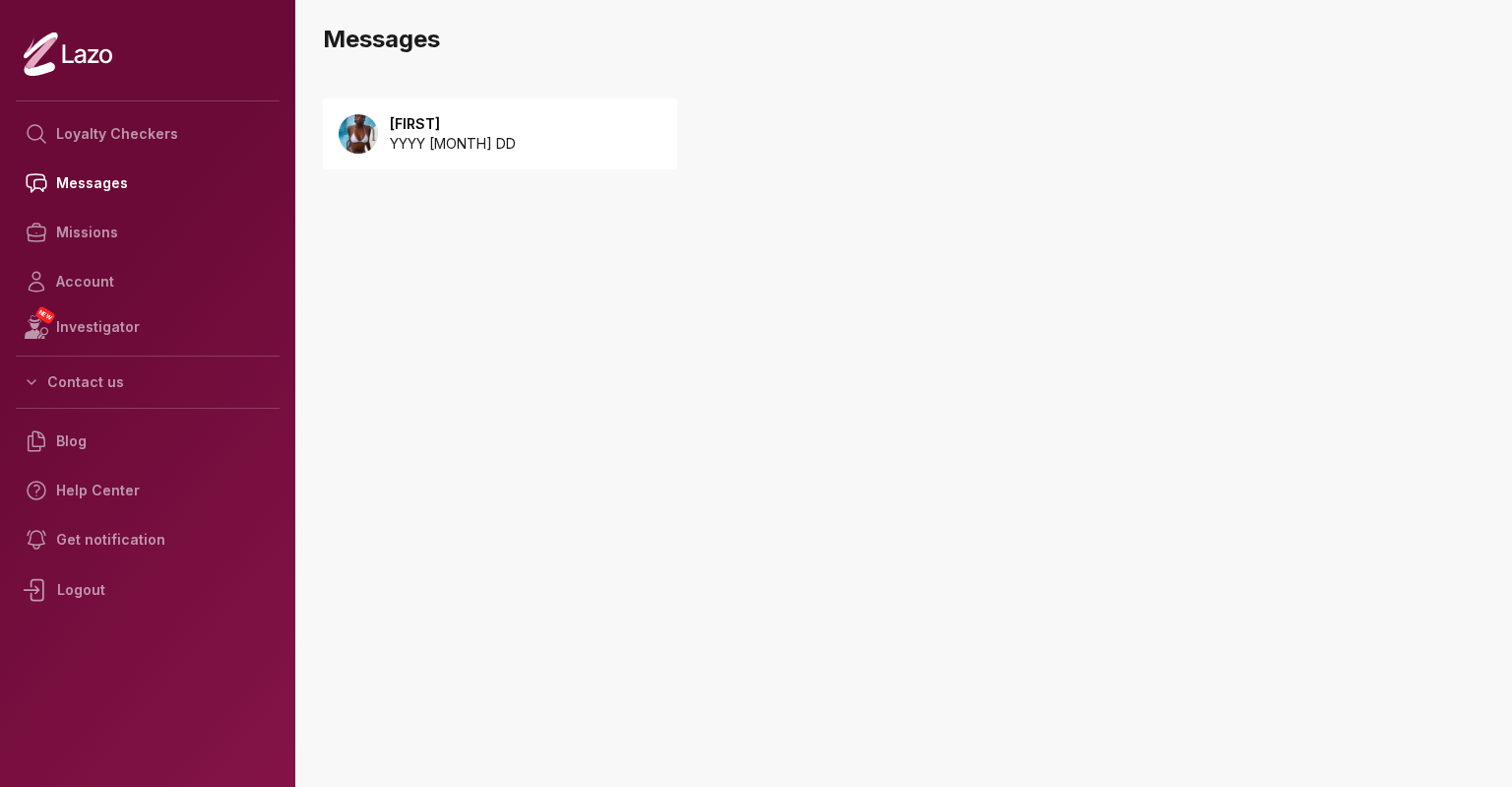 click on "2025 August 03" at bounding box center [453, 144] 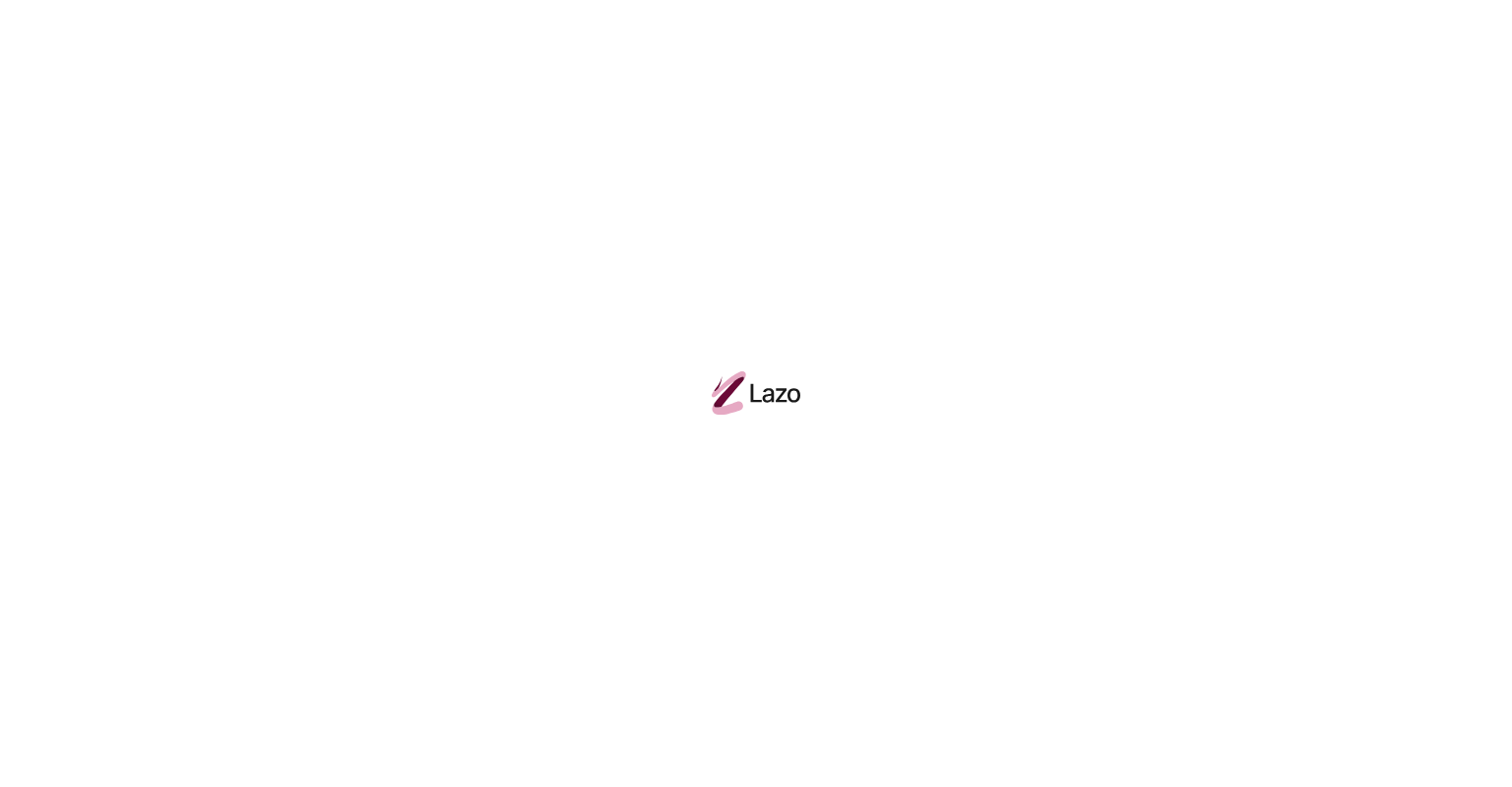 scroll, scrollTop: 0, scrollLeft: 0, axis: both 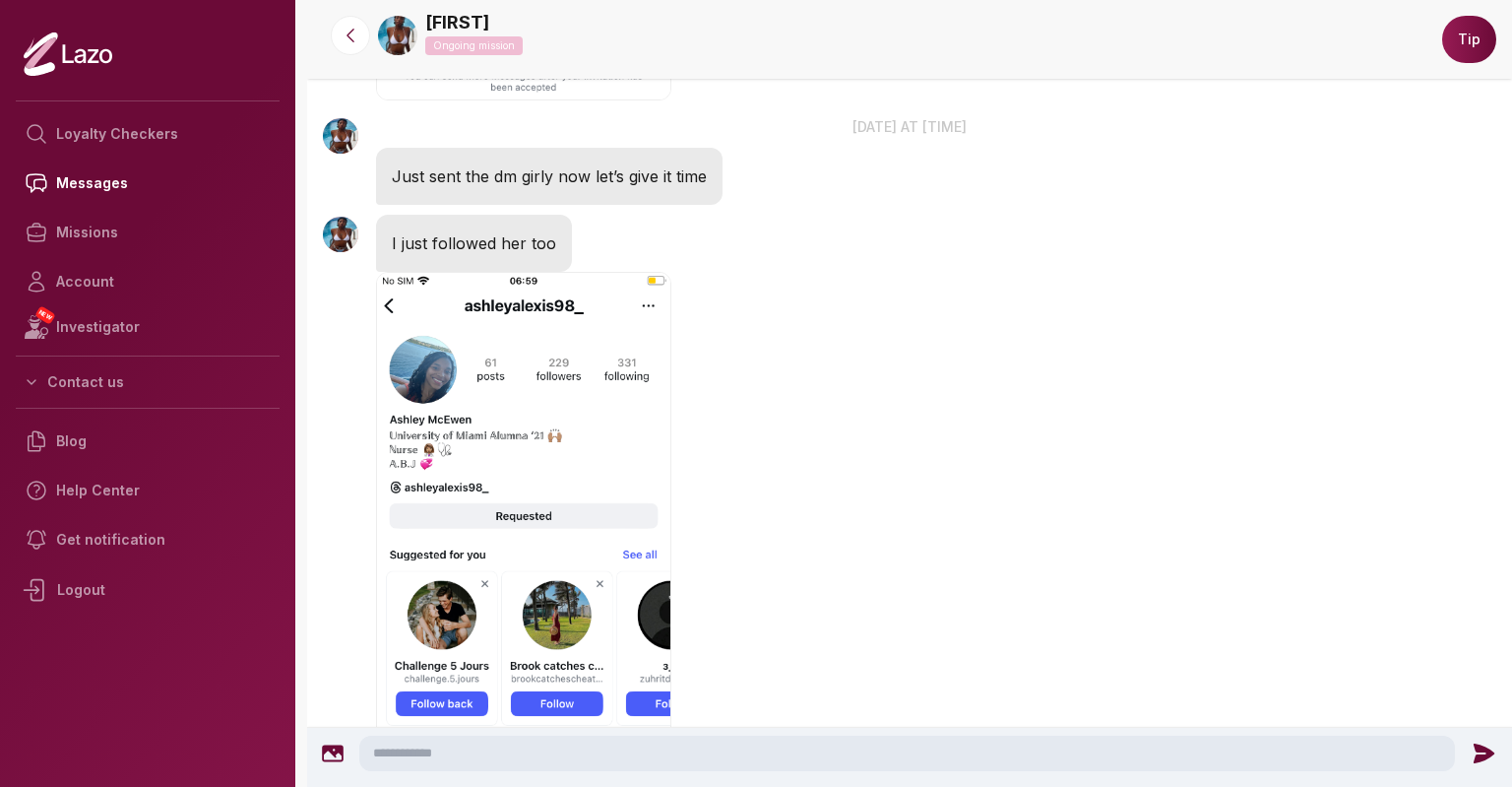 drag, startPoint x: 1511, startPoint y: 524, endPoint x: 1507, endPoint y: 181, distance: 343.02332 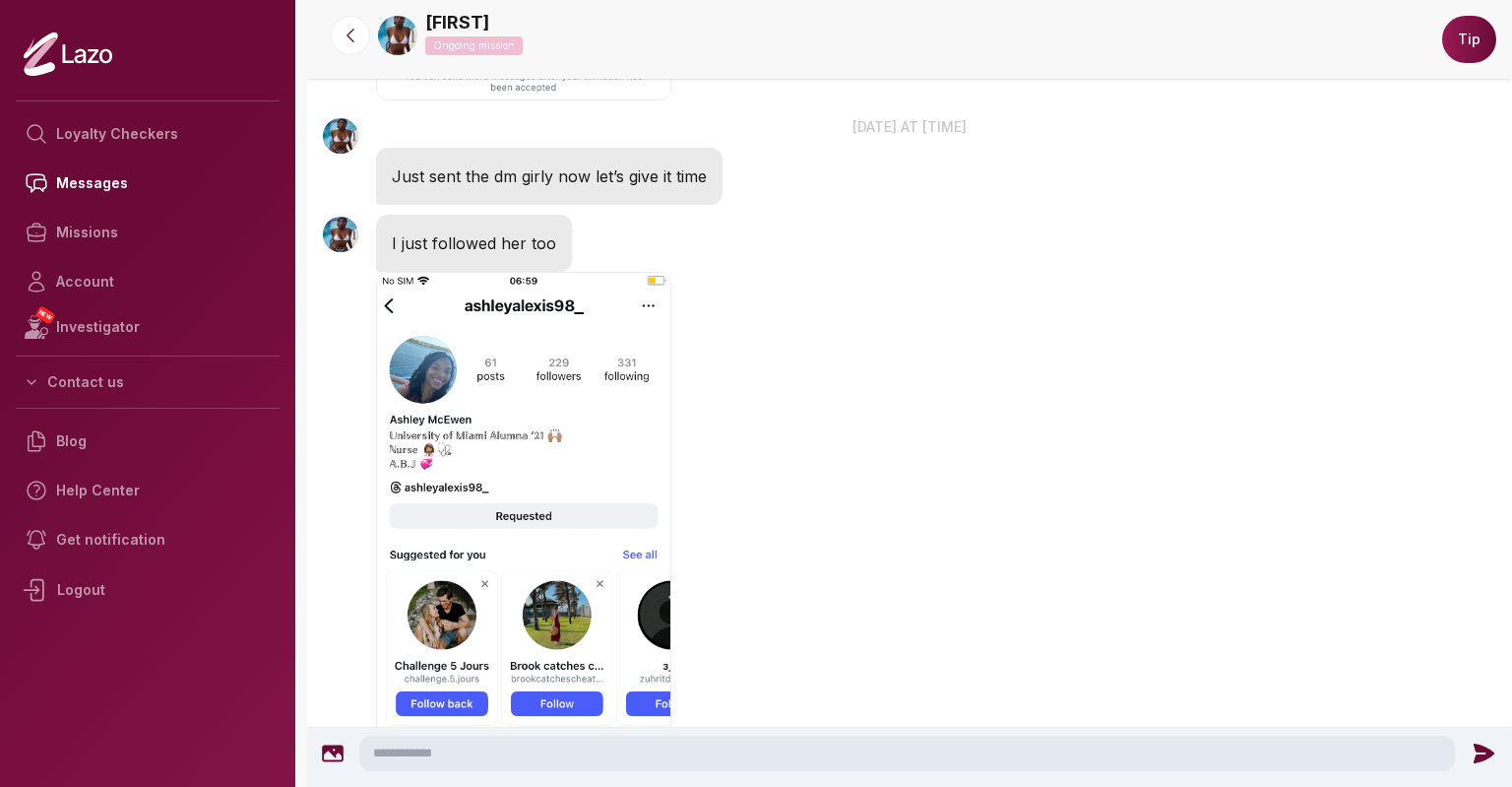 click on "[FIRST] [TIME] I just followed her too" at bounding box center (910, 508) 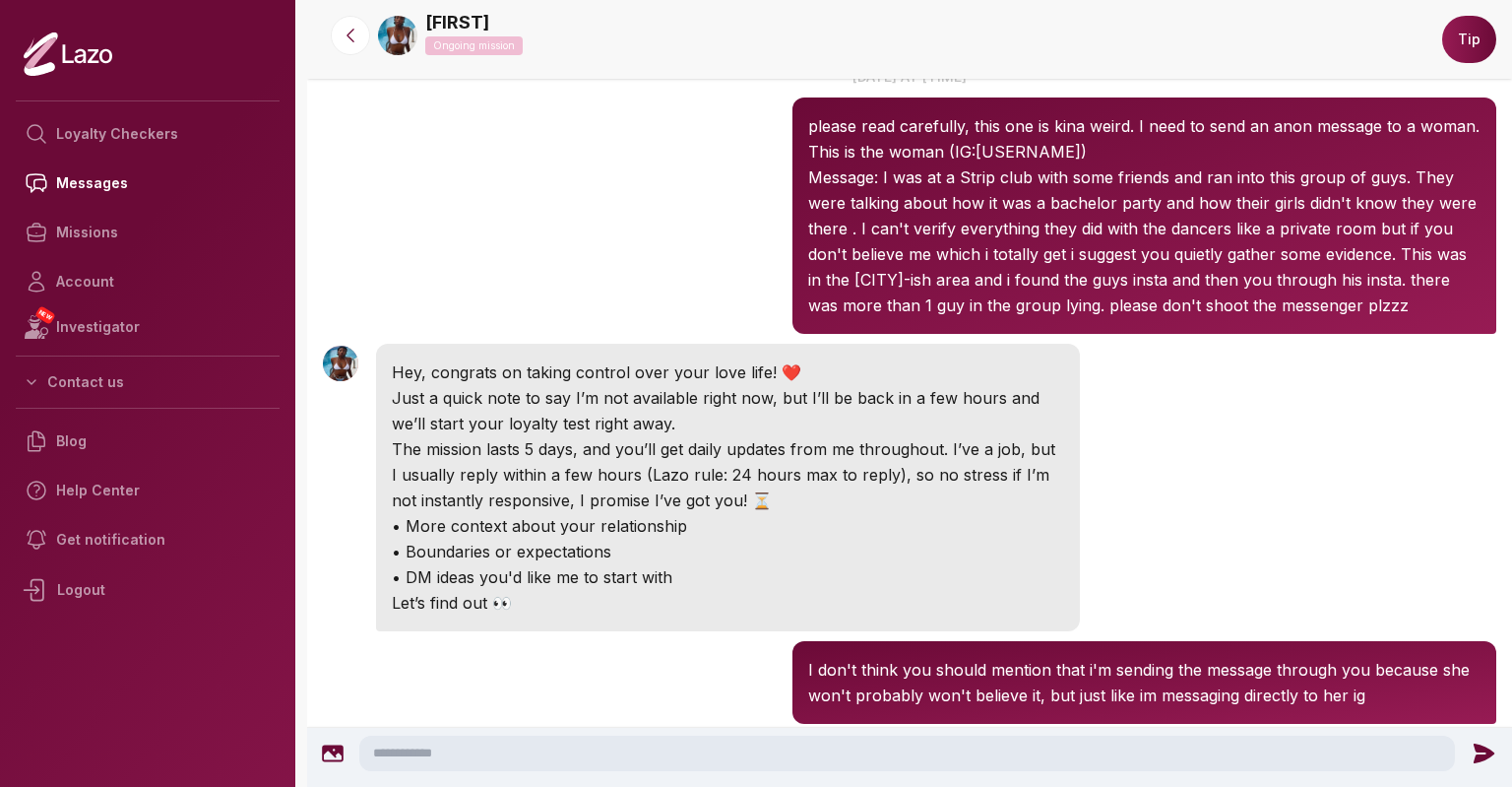 scroll, scrollTop: 0, scrollLeft: 0, axis: both 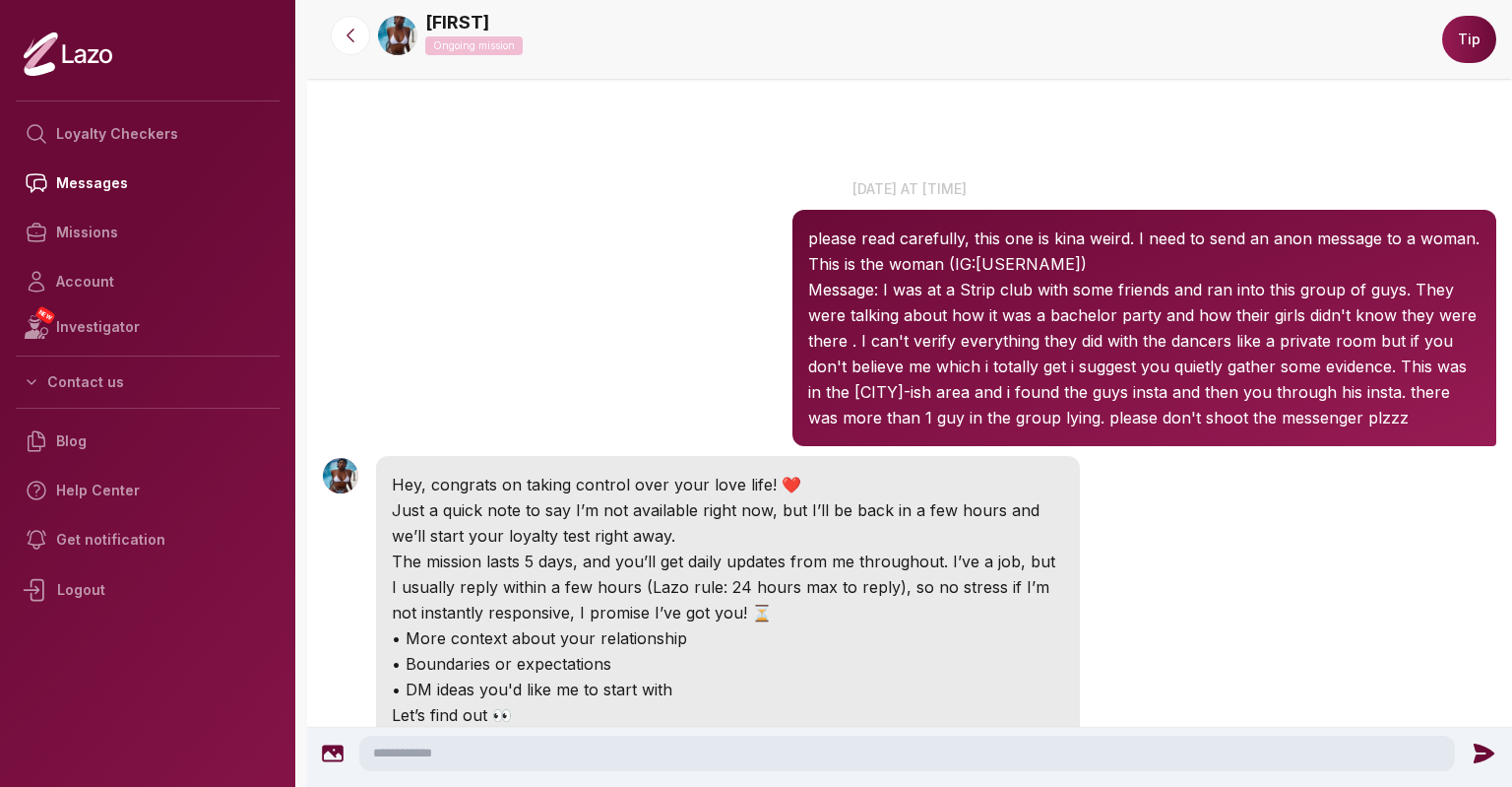 click on "[FIRST] [TIME] Hey, congrats on taking control over your love life! ❤️         Just a quick note to say I’m not available right now, but I’ll be back in a few hours and we’ll start your loyalty test right away.                  The mission lasts 5 days, and you’ll get daily updates from me throughout. I’ve a job, but I usually reply within a few hours (Lazo rule: 24 hours max to reply), so no stress if I’m not instantly responsive, I promise I’ve got you! ⏳         • More context about your relationship         • Boundaries or expectations         • DM ideas you'd like me to start with         Let’s find out 👀" at bounding box center (910, 600) 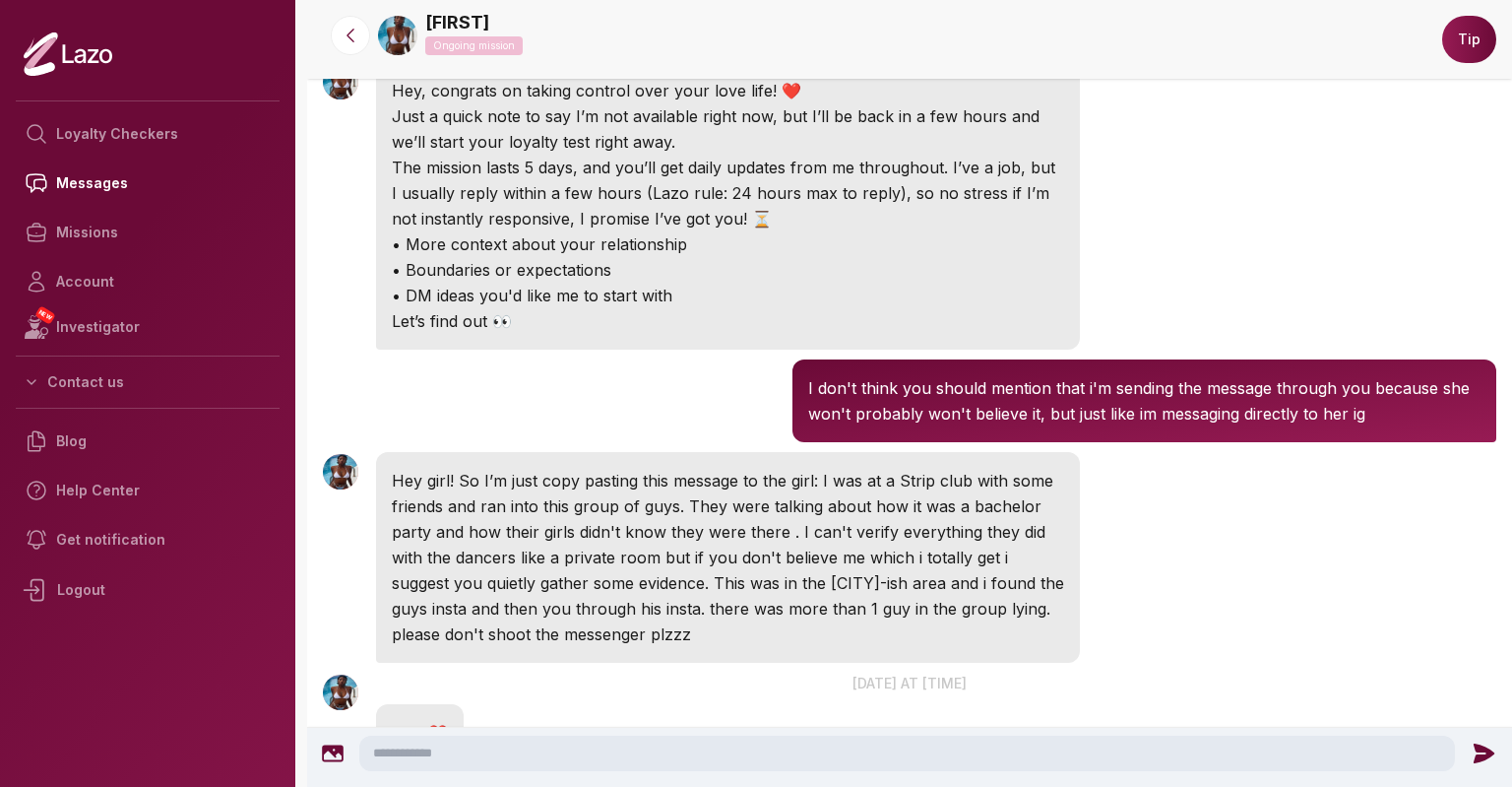 scroll, scrollTop: 433, scrollLeft: 0, axis: vertical 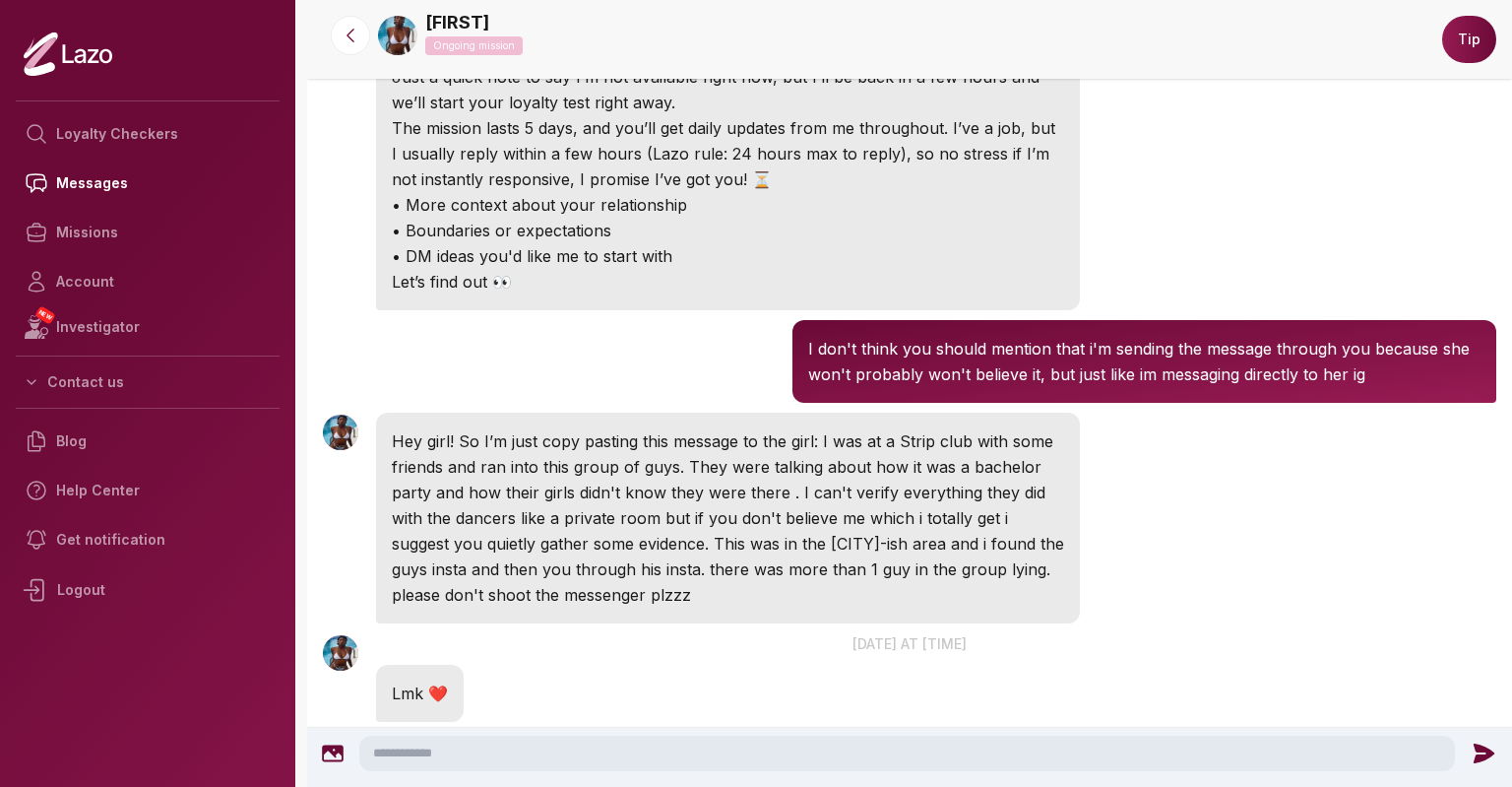 click on "[FIRST] [TIME] Hey girl! So I’m just copy pasting this message to the girl: I was at a Strip club with some friends and ran into this group of guys. They were talking about how it was a bachelor party and how their girls didn't know they were there . I can't verify everything they did with the dancers like a private room but if you don't believe me which i totally get i suggest you quietly gather some evidence. This was in the [CITY]-ish area and i found the guys insta and then you through his insta. there was more than 1 guy in the group lying. please don't shoot the messenger plzzz" at bounding box center (910, 518) 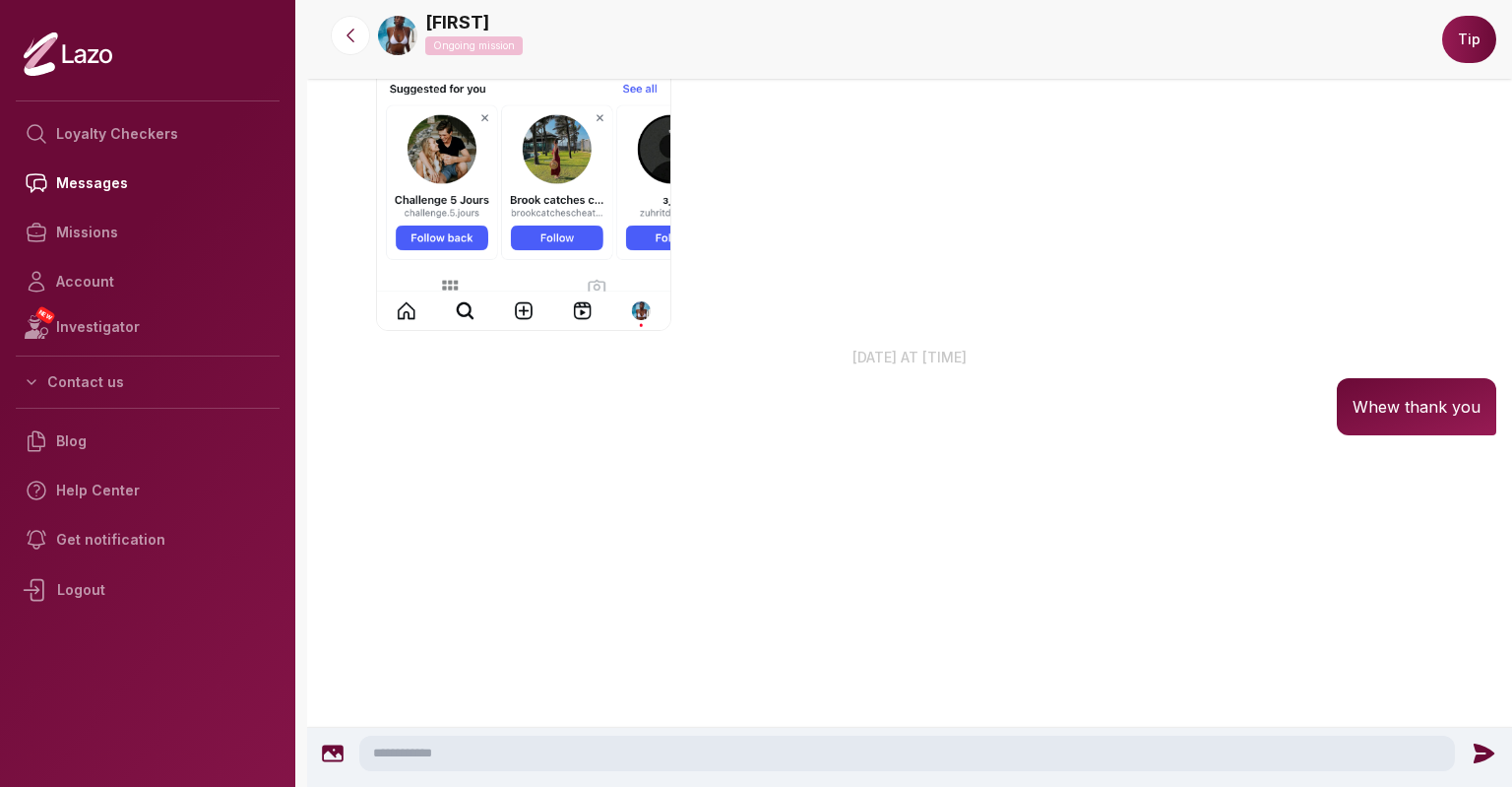 scroll, scrollTop: 2556, scrollLeft: 0, axis: vertical 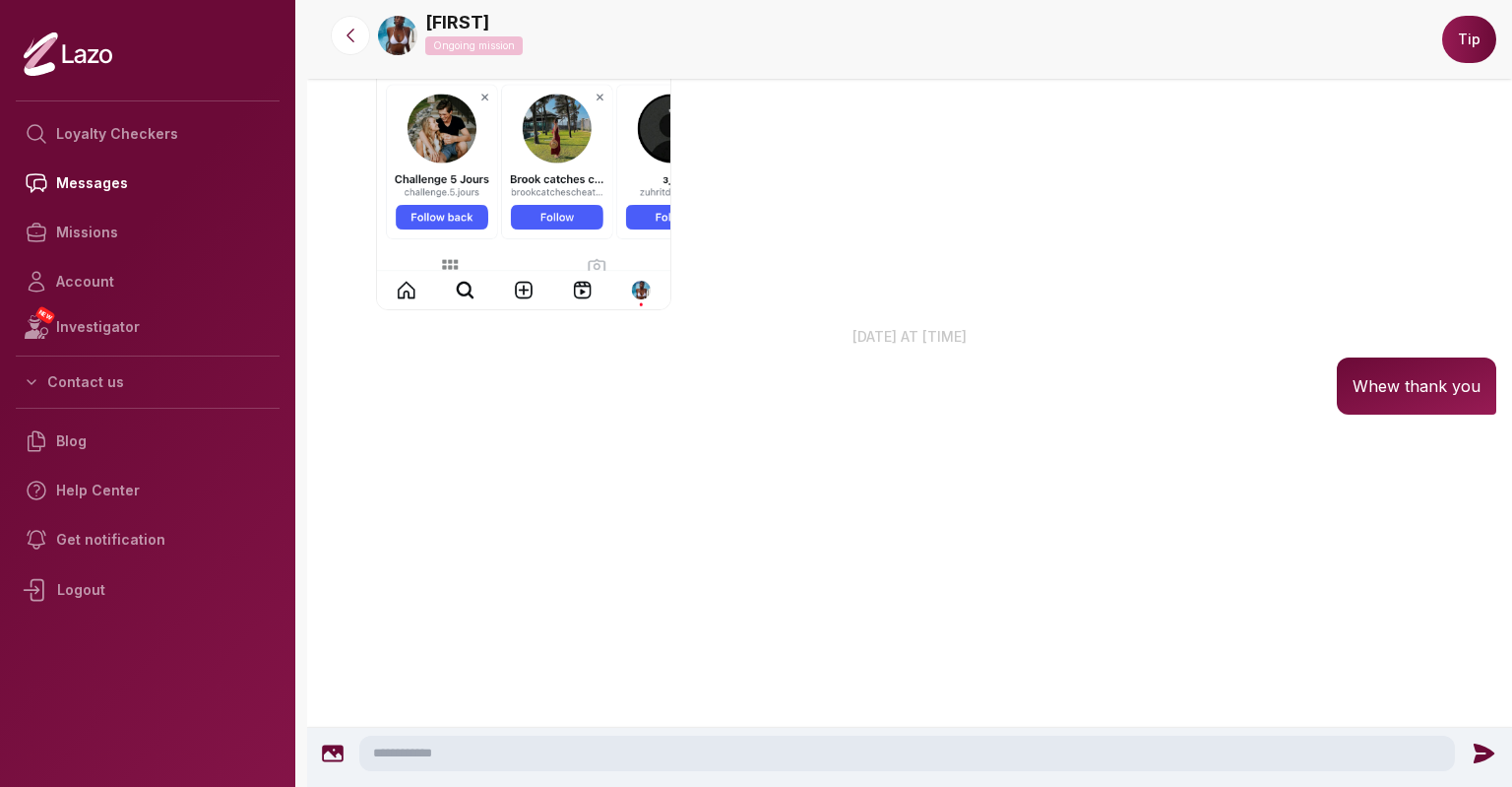 click on "[FIRST] [TIME] [DATE] at [TIME] please read carefully, this one is kina weird. I need to send an anon message to a woman. This is the woman (IG:[USERNAME]) Message: I was at a Strip club with some friends and ran into this group of guys. They were talking about how it was a bachelor party and how their girls didn't know they were there . I can't verify everything they did with the dancers like a private room but if you don't believe me which i totally get i suggest you quietly gather some evidence. This was in the [CITY]-ish area and i found the guys insta and then you through his insta. there was more than 1 guy in the group lying. please don't shoot the messenger plzzz [FIRST] [TIME] Hey, congrats on taking control over your love life! ❤️         Just a quick note to say I’m not available right now, but I’ll be back in a few hours and we’ll start your loyalty test right away.                  • More context about your relationship         • Boundaries or expectations [FIRST] [TIME] [FIRST]" at bounding box center (910, -885) 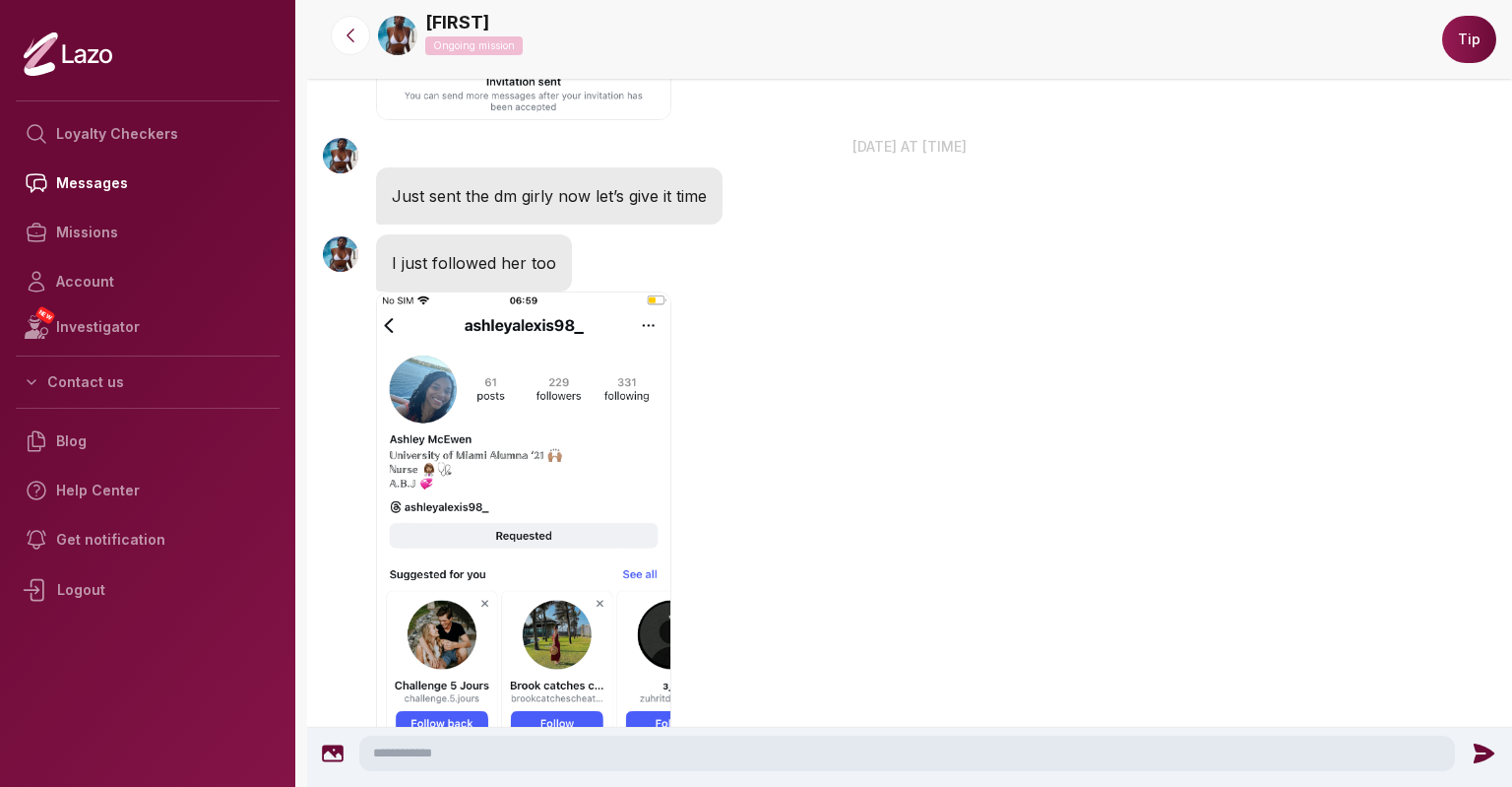 scroll, scrollTop: 1847, scrollLeft: 0, axis: vertical 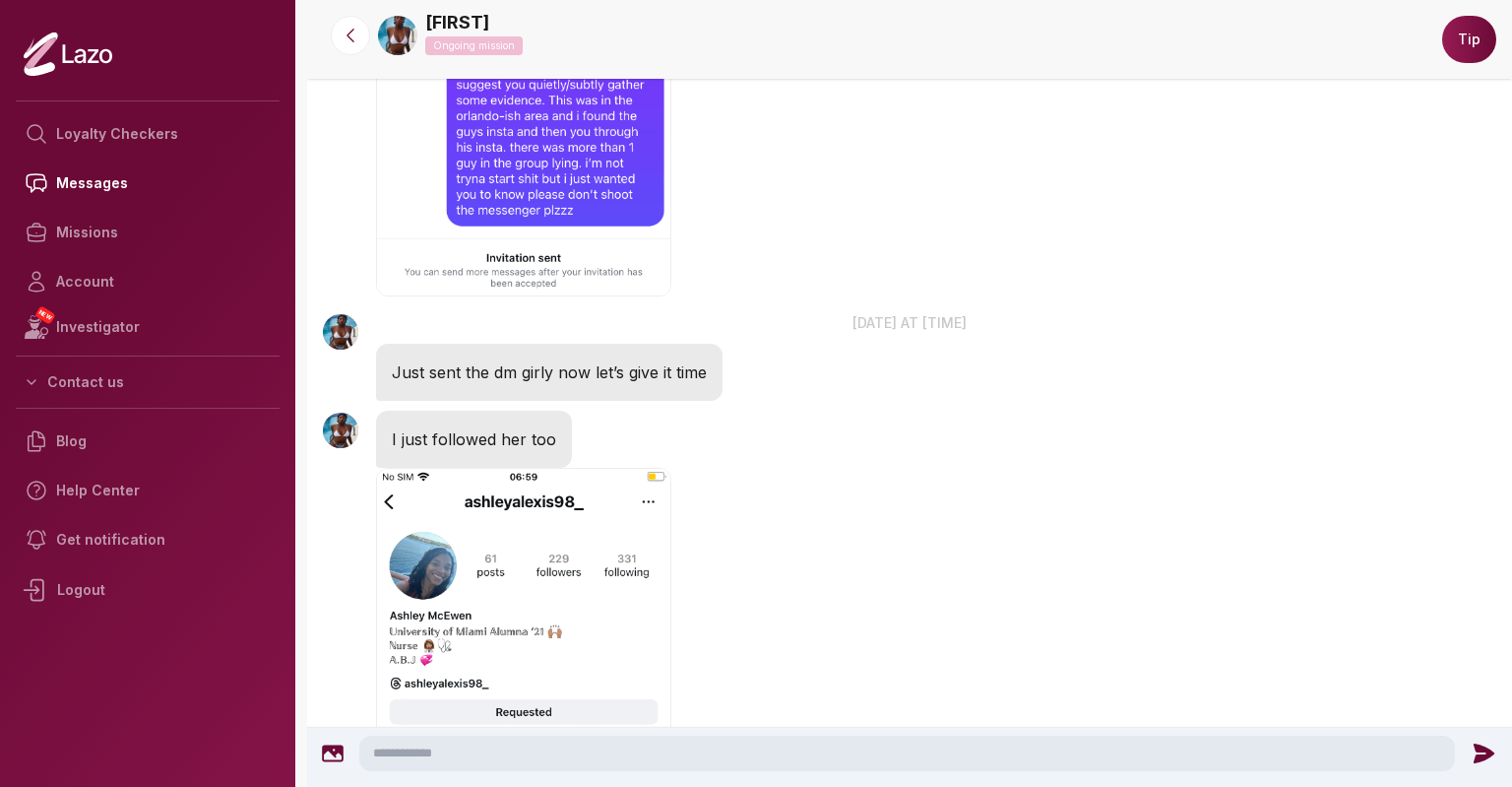click at bounding box center (524, 730) 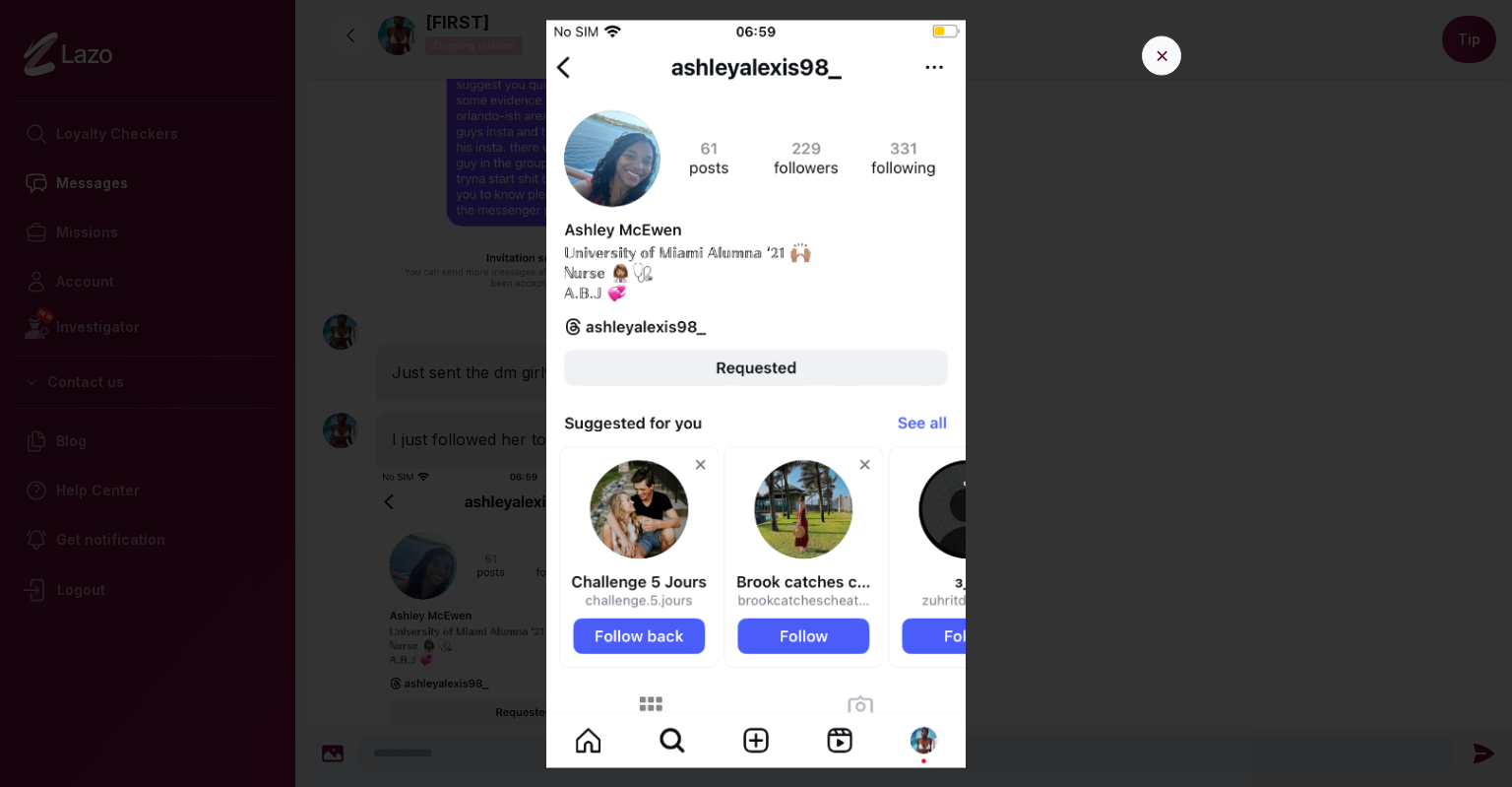 click on "✕" at bounding box center (1162, 55) 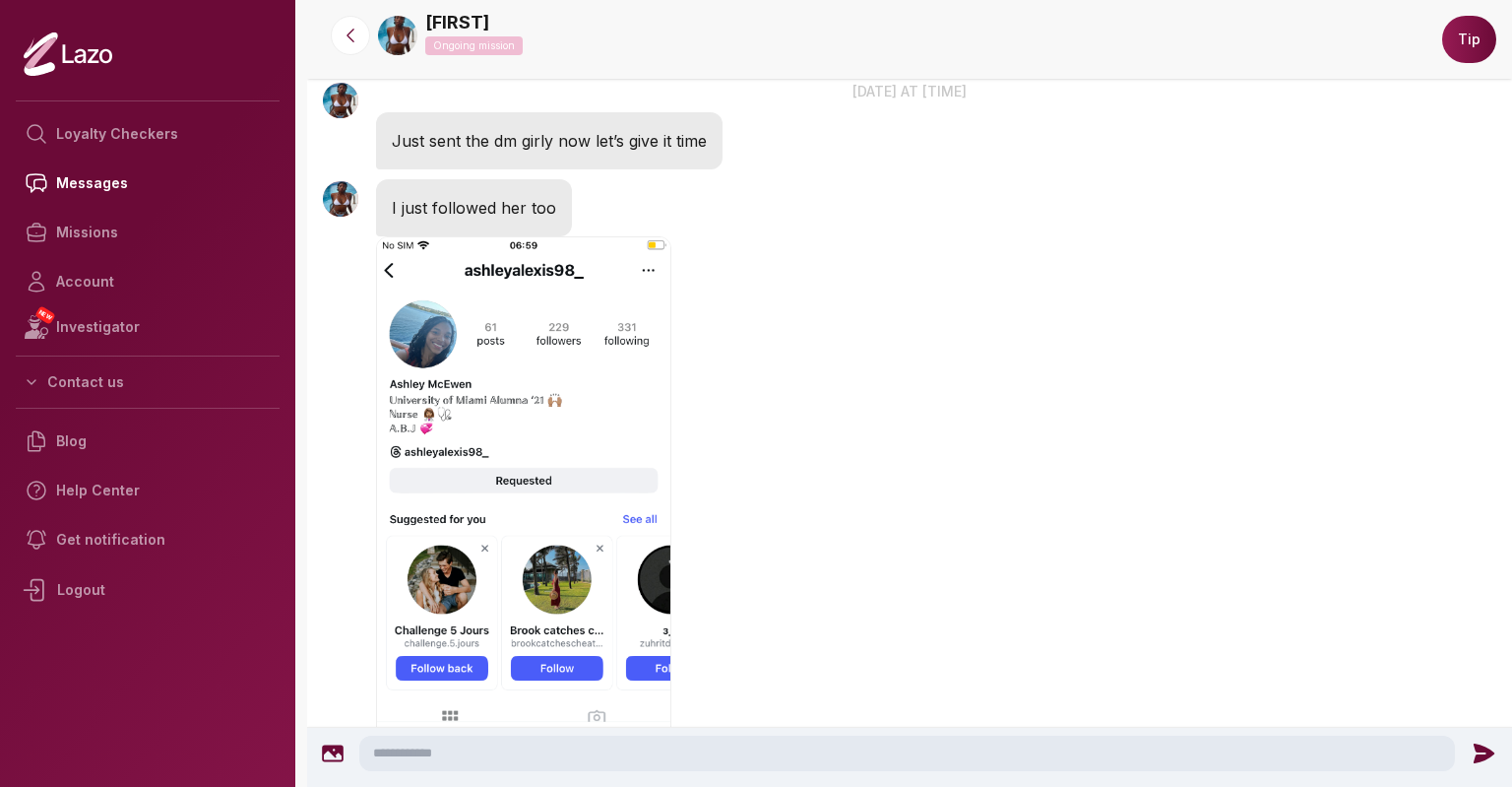 click on "Logout" at bounding box center [148, 590] 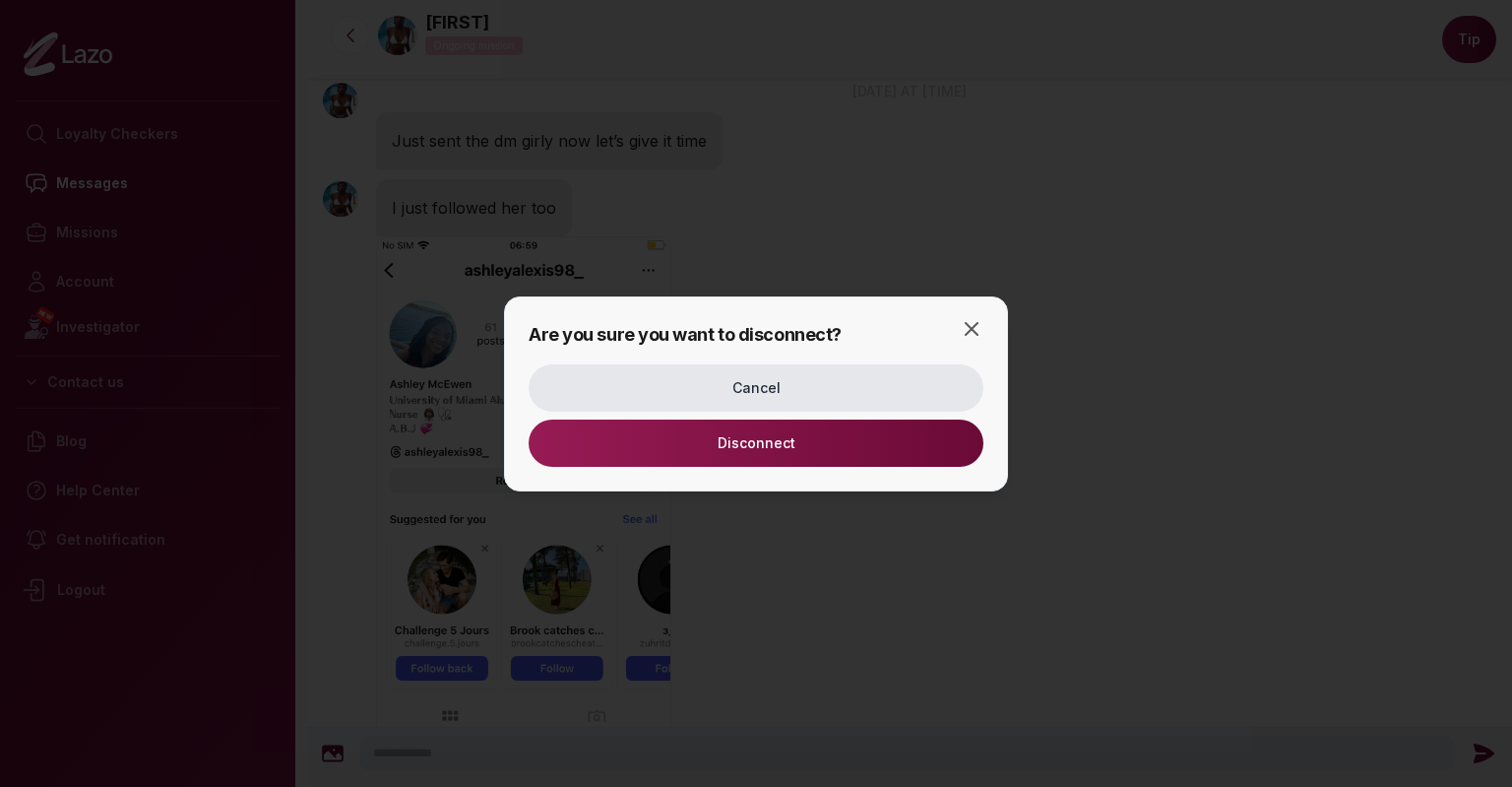 click on "Disconnect" at bounding box center [756, 443] 